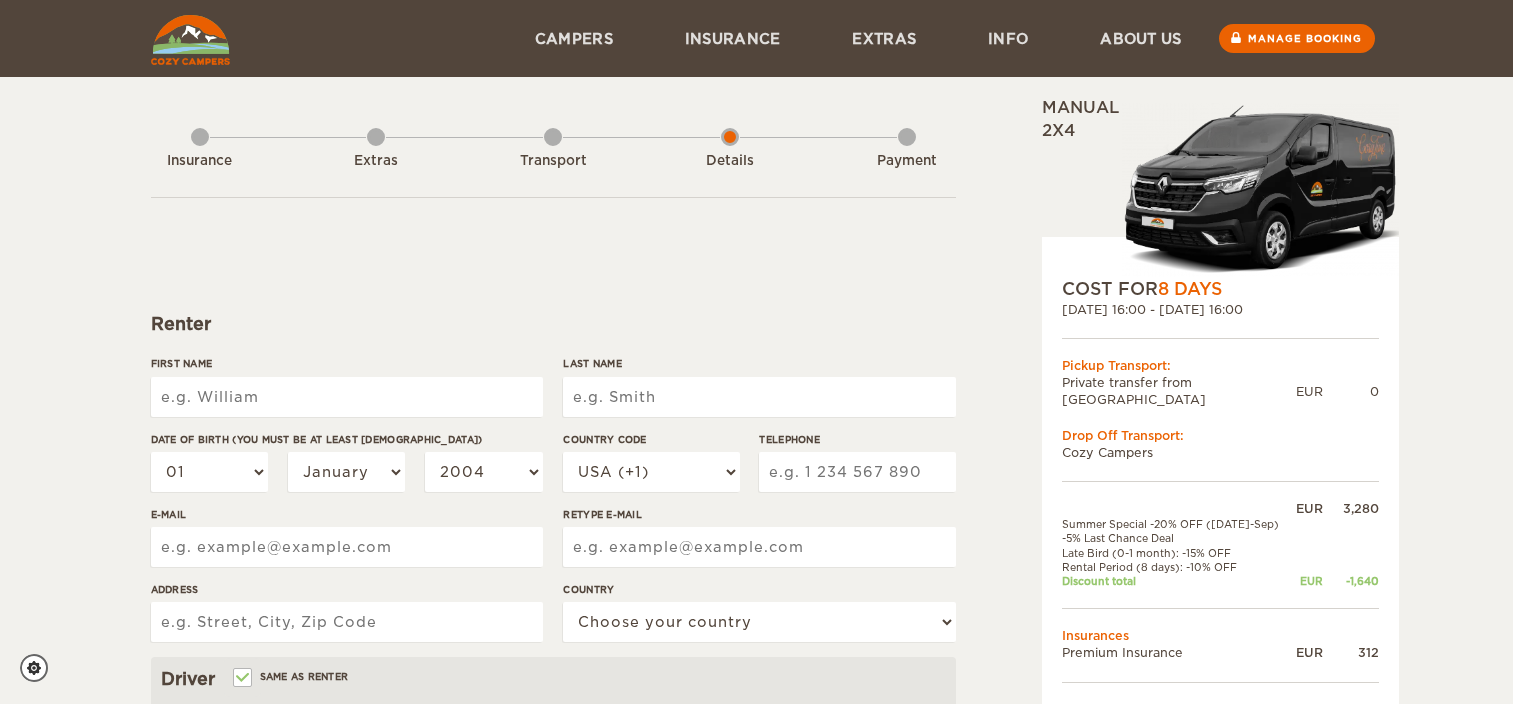 scroll, scrollTop: 0, scrollLeft: 0, axis: both 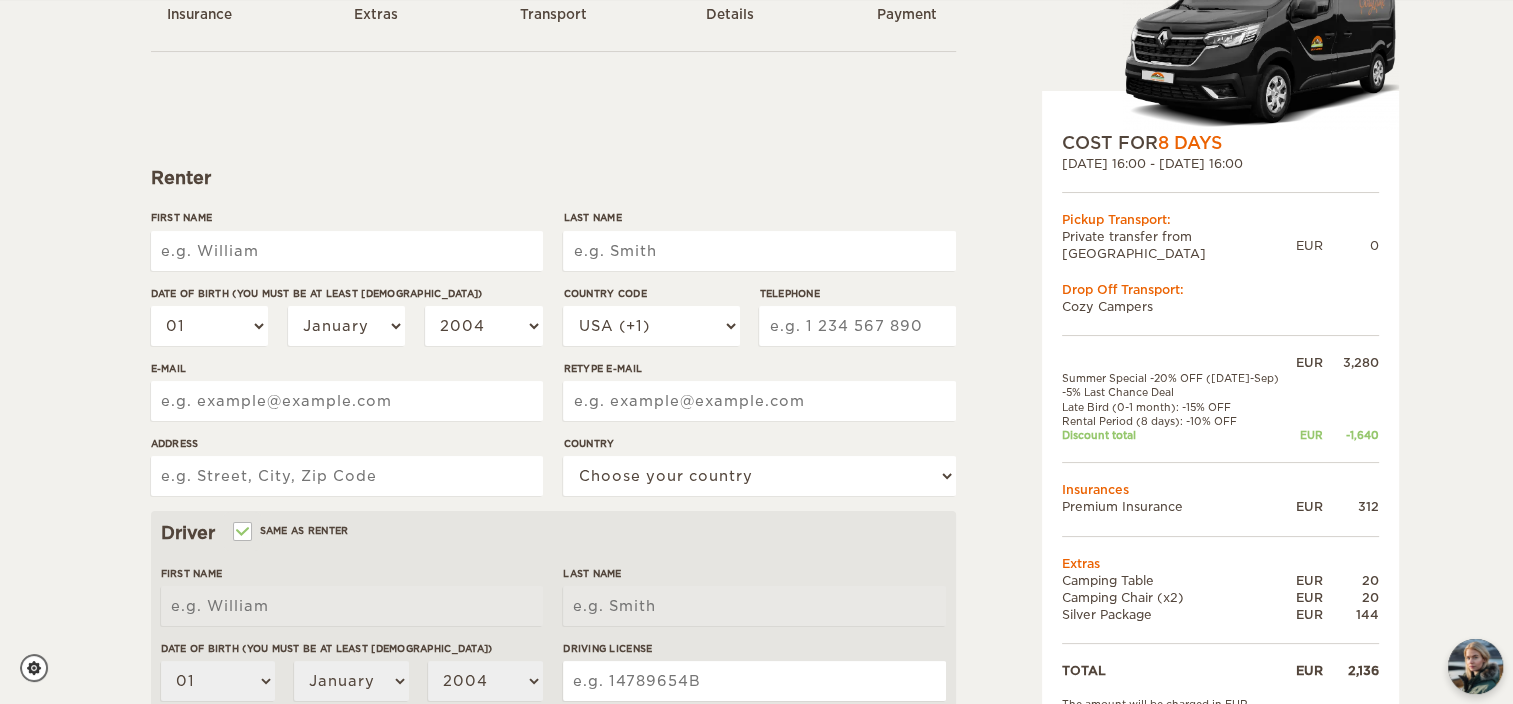 click on "First Name" at bounding box center [347, 251] 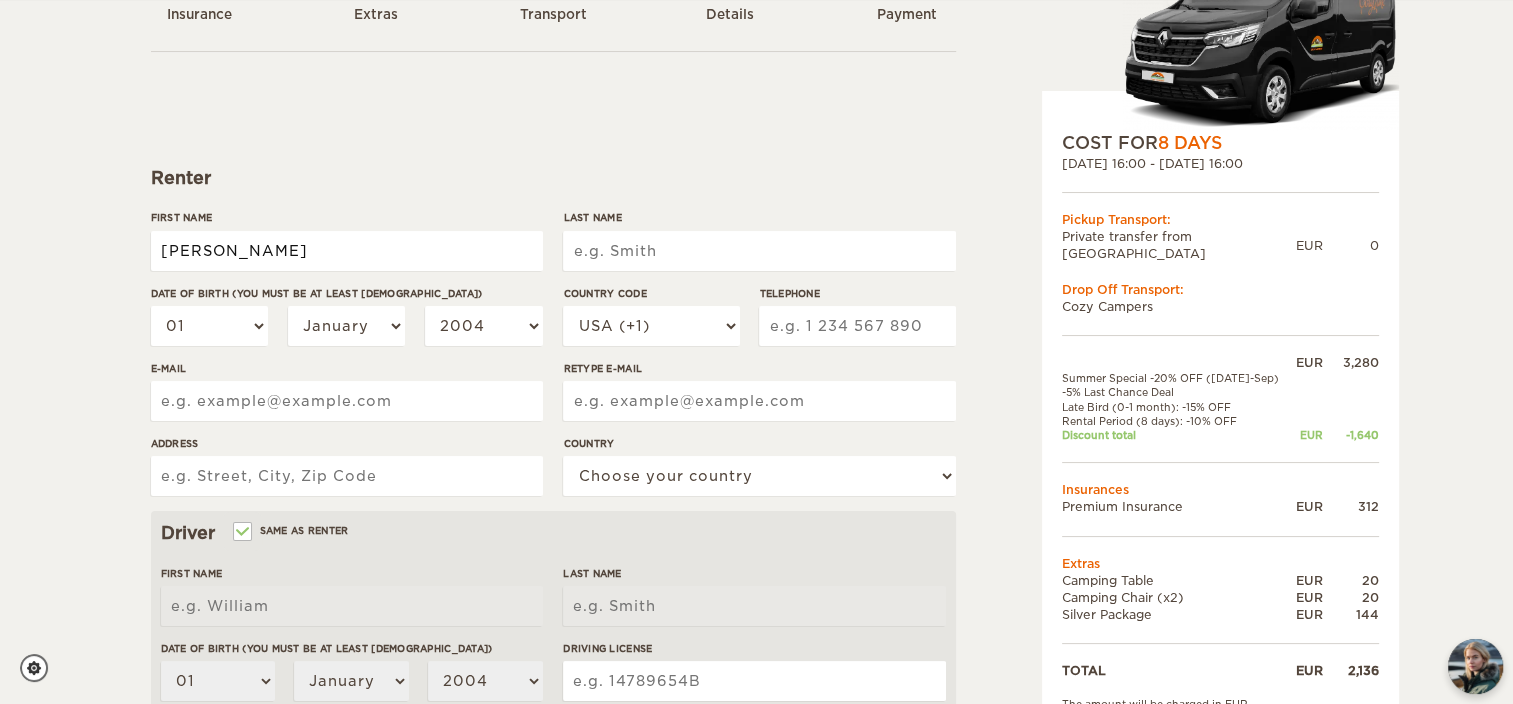 type on "Pittet" 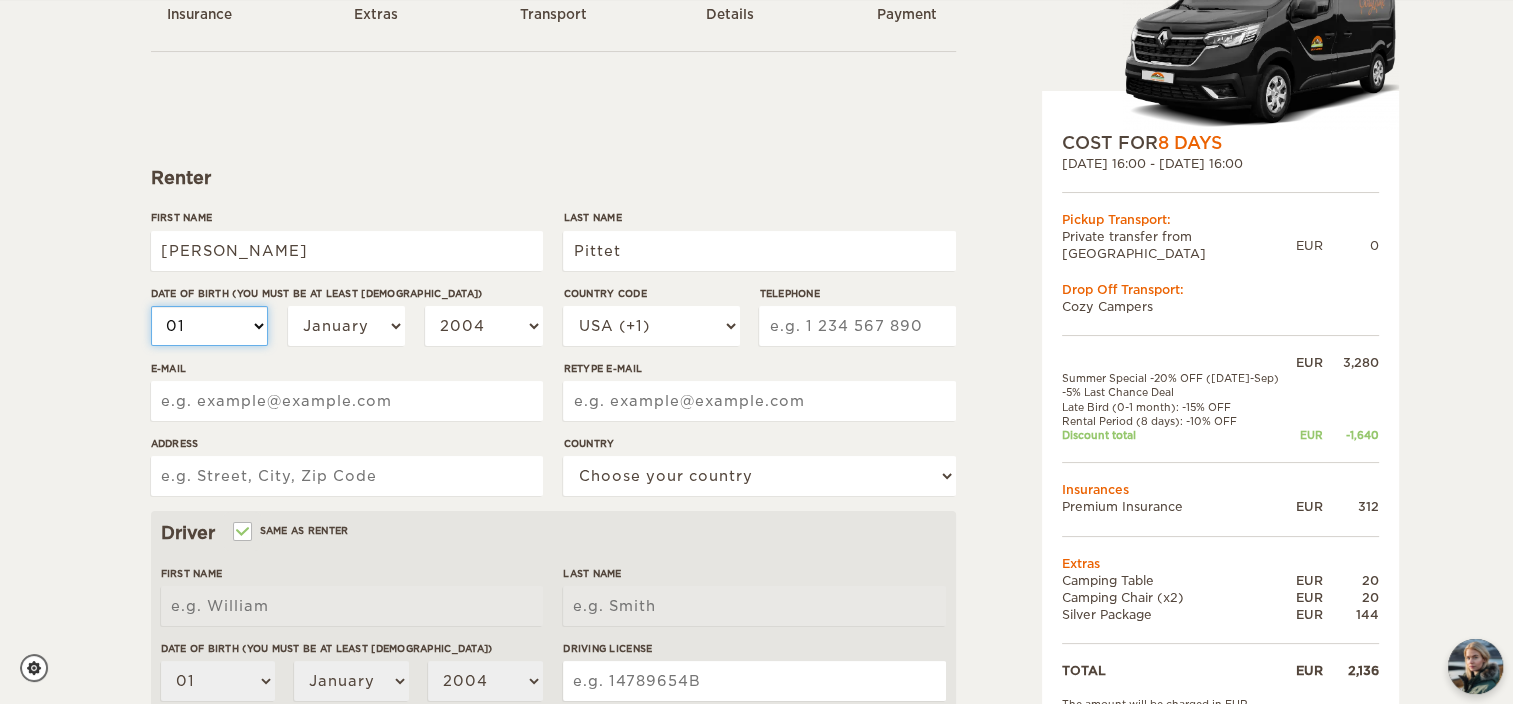 select on "28" 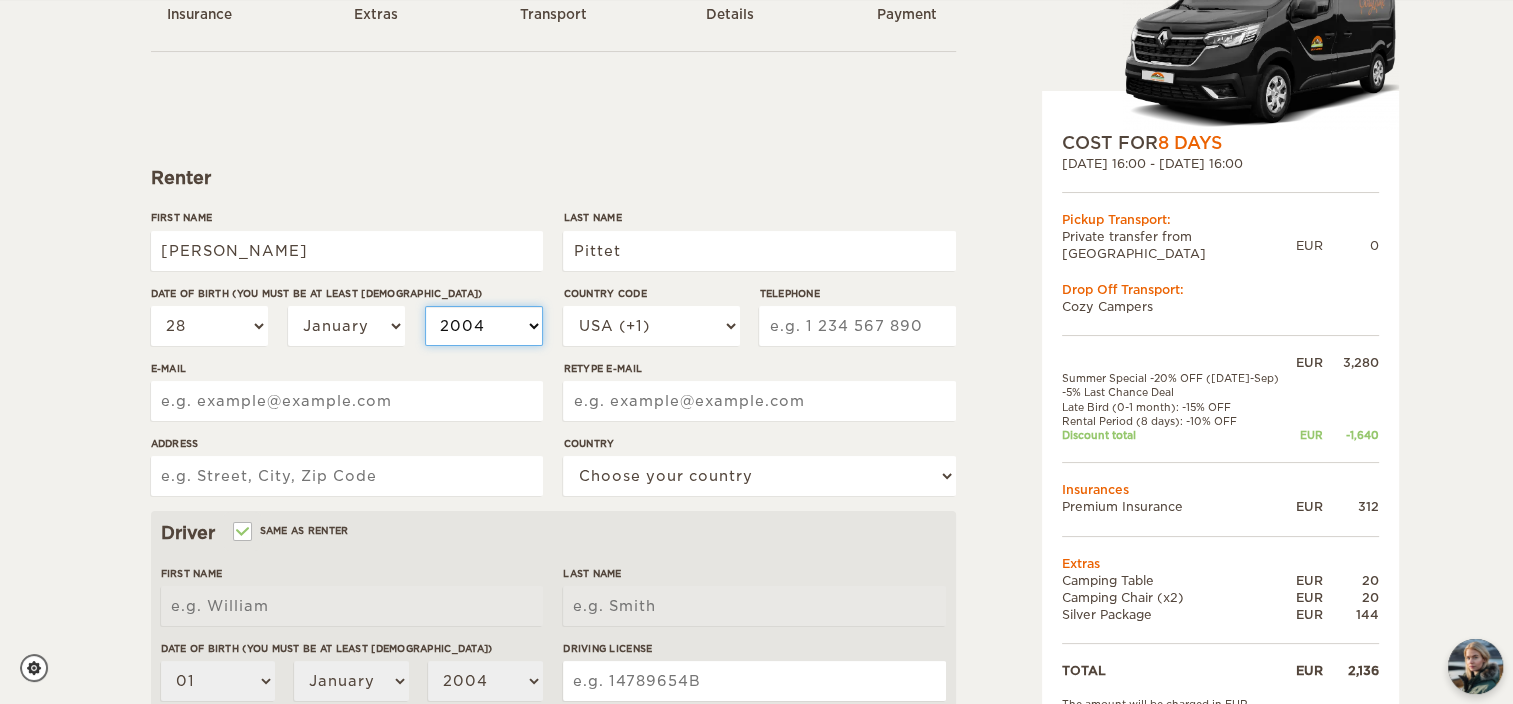 select on "1971" 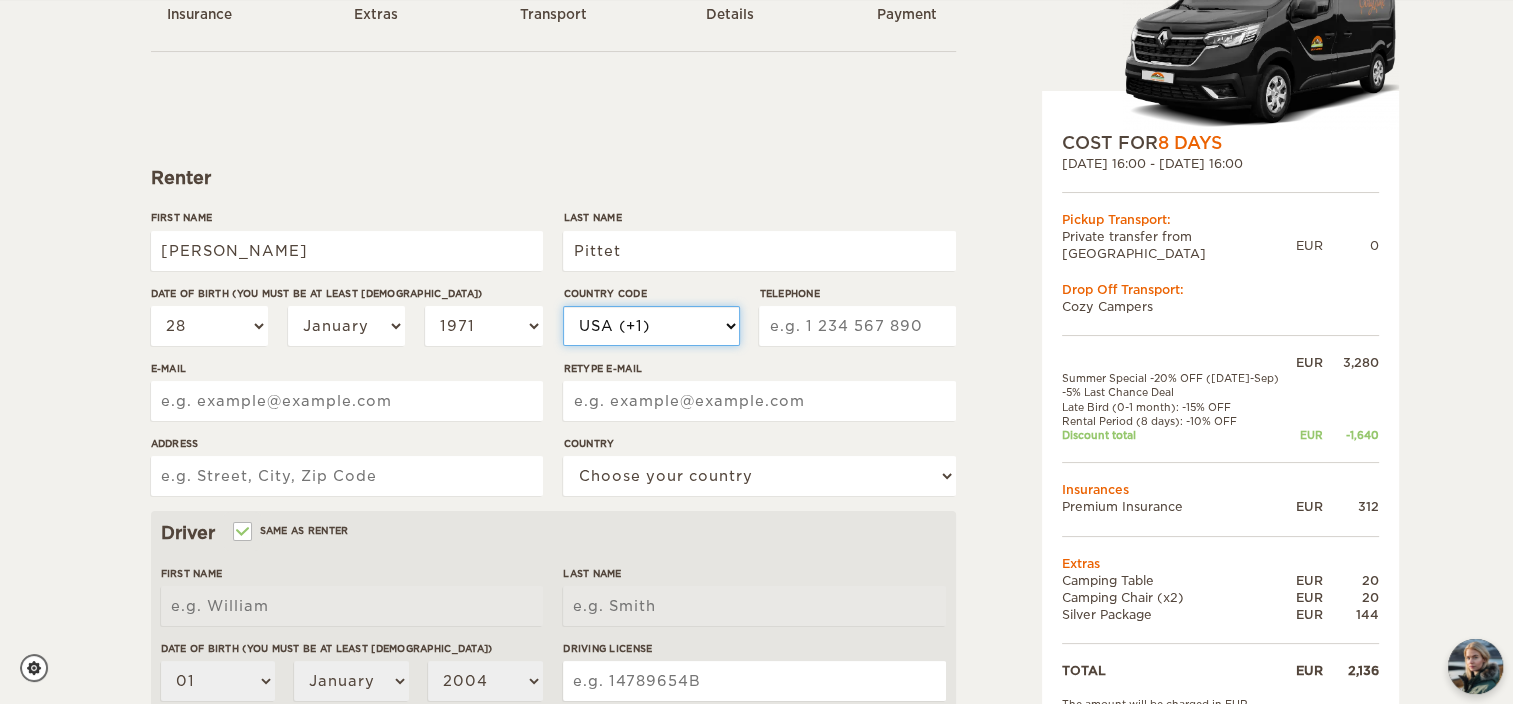 select on "41" 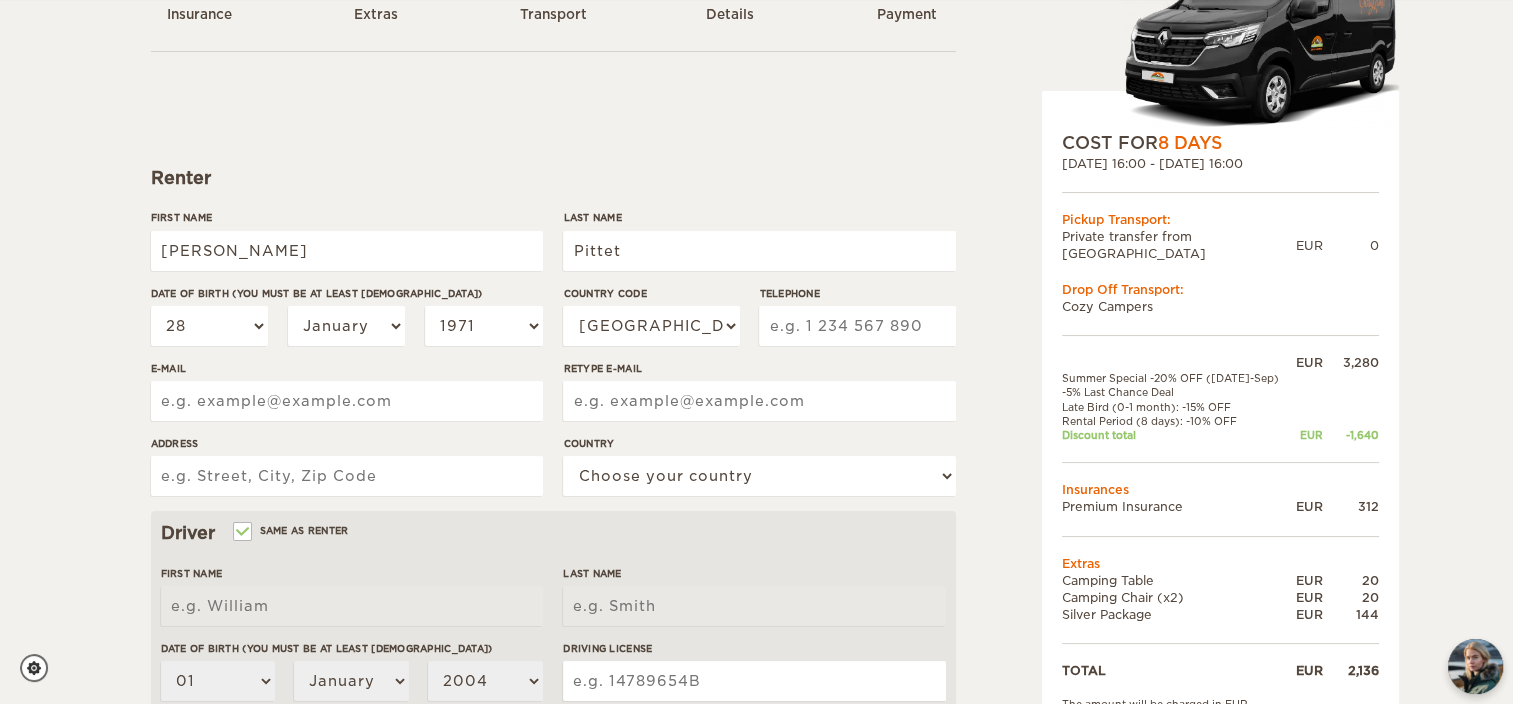 type on "797389780" 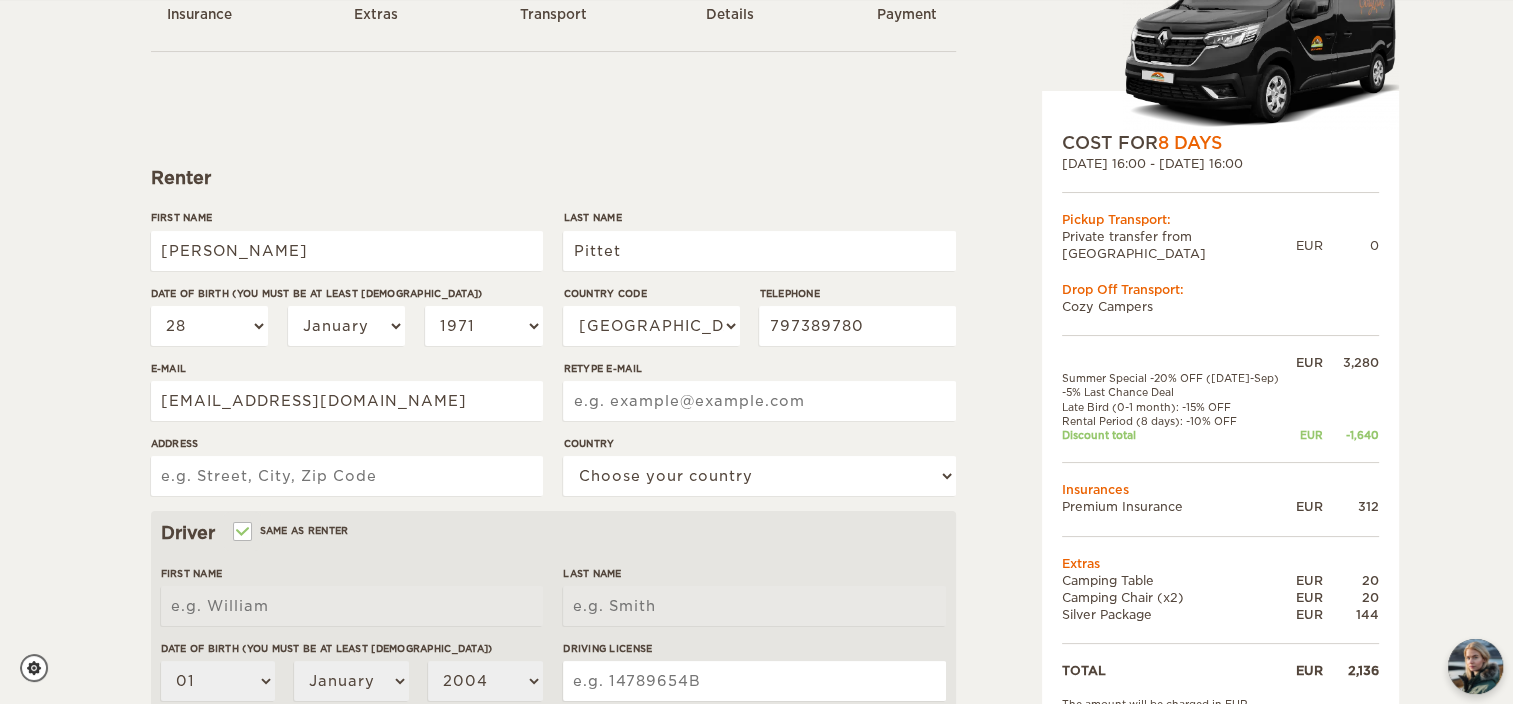 type on "chantalpittet@bluemail.ch" 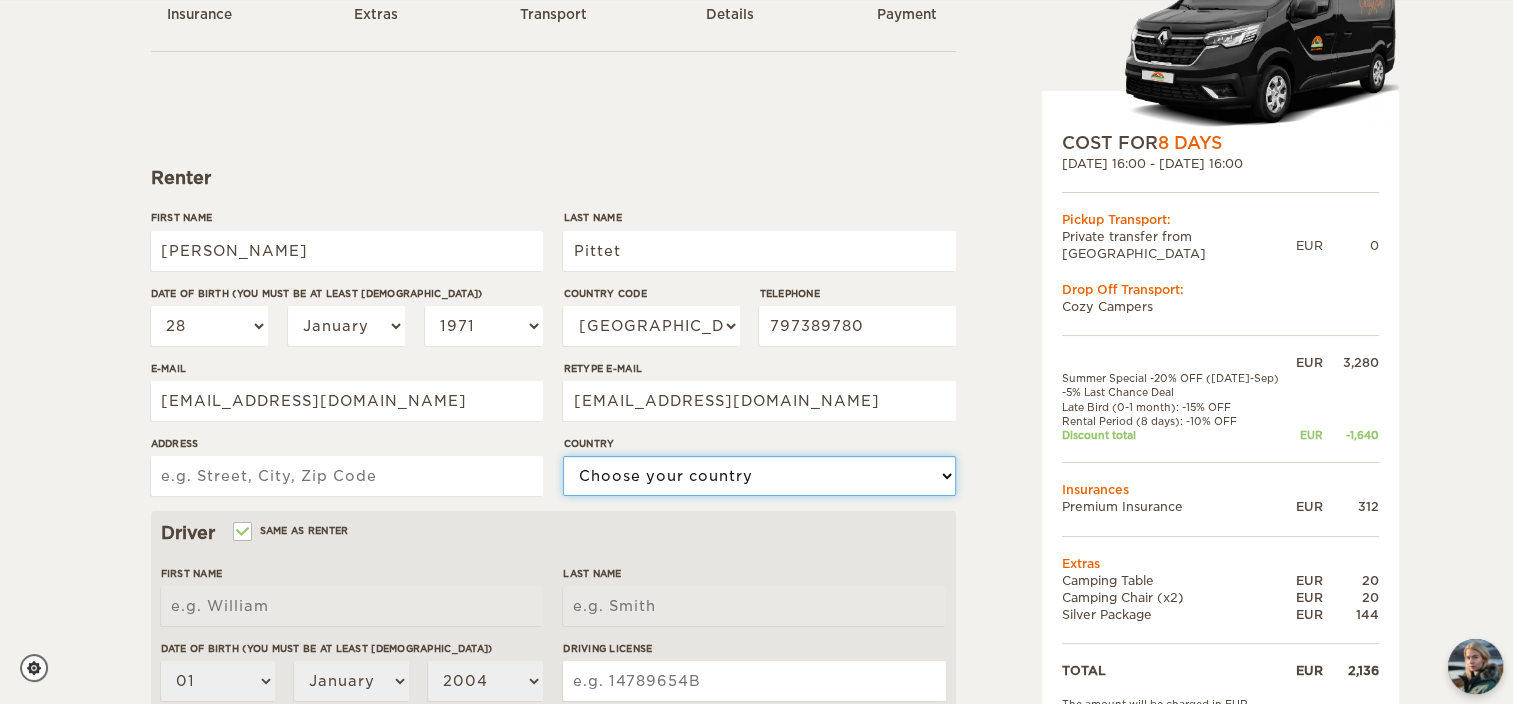 select on "202" 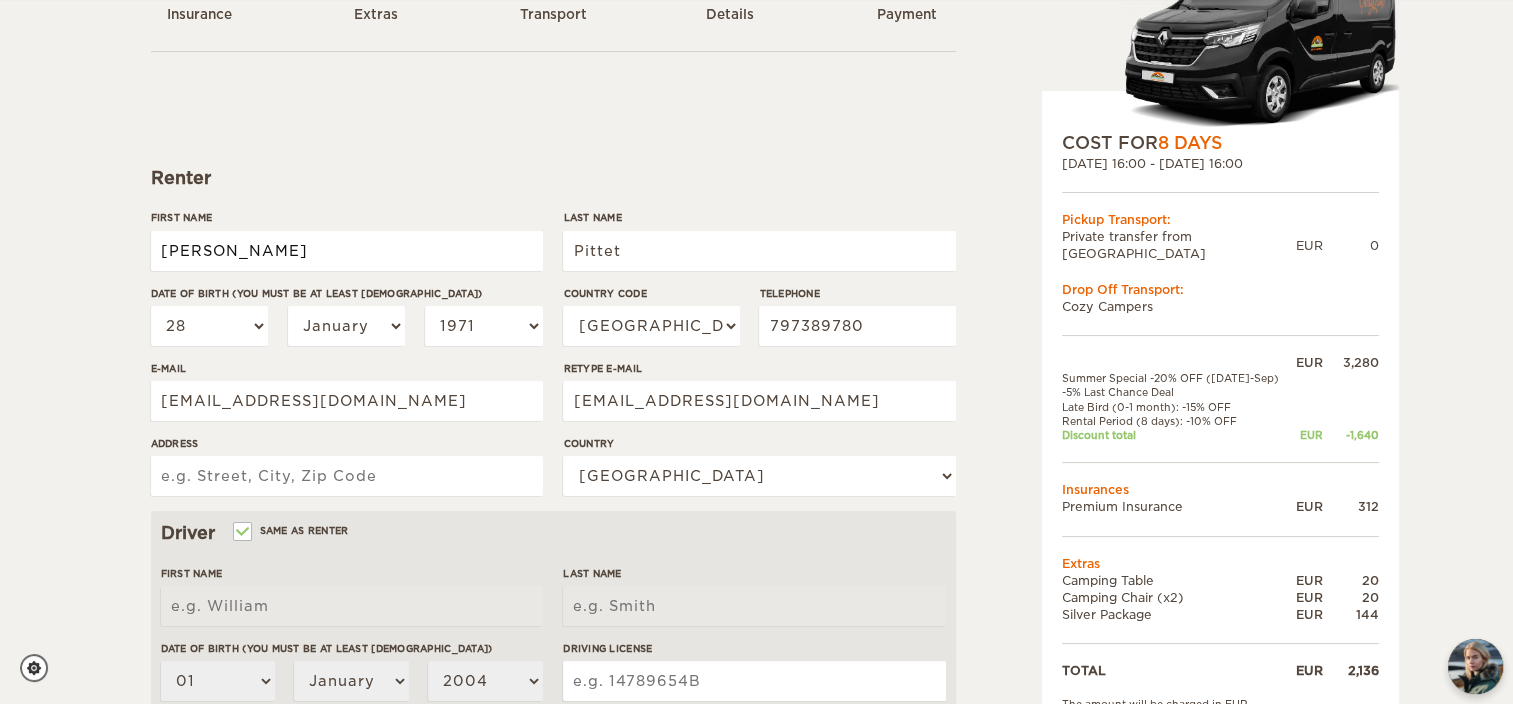 type on "Chantal" 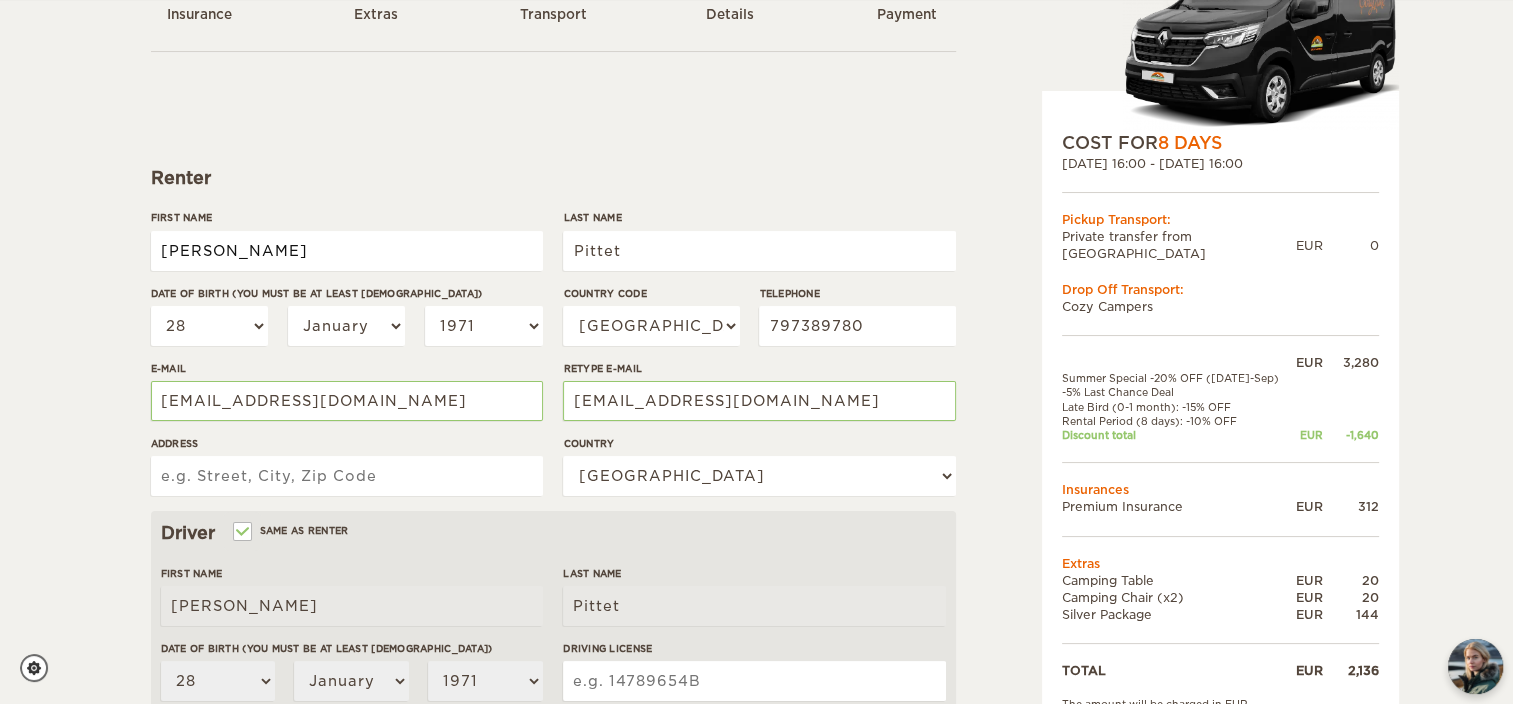type on "Route des Esserts 12" 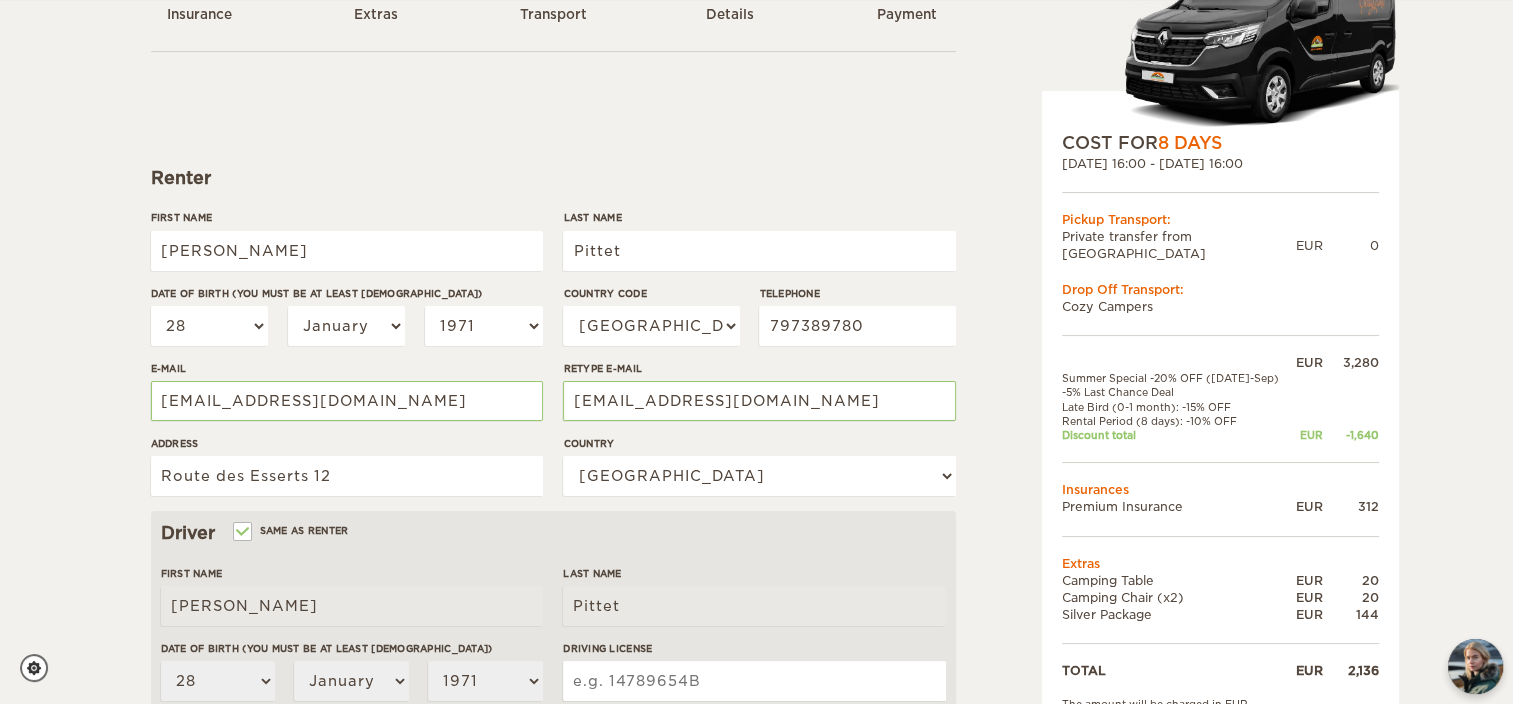 click on "Renter
First Name
Chantal
Last Name
Pittet
Date of birth (You must be at least 20 years old)
01
02
03
04
05
06
07
08
09
10
11
12
13
14
15
16
17
18
19
20
21
22
23
24
25
26
27
28
29
30
31
January
February
March
April
May
June
July
August
September
October
November
December
2004 2003 2002 2001 2000 1999 1998 1997 1996 1995 1994 1993 1992 1991 1990 1989 1988 1987 1986 1985 1984 1983 1982 1981 1980 1979 1978 1977 1976 1975 1974 1973 1972 1971 1970 1969 1968 1967 1966 1965 1964 1963 1962 1961 1960 1959 1958 1957 1956 1955 1954 1953 1952 1951" at bounding box center (553, 577) 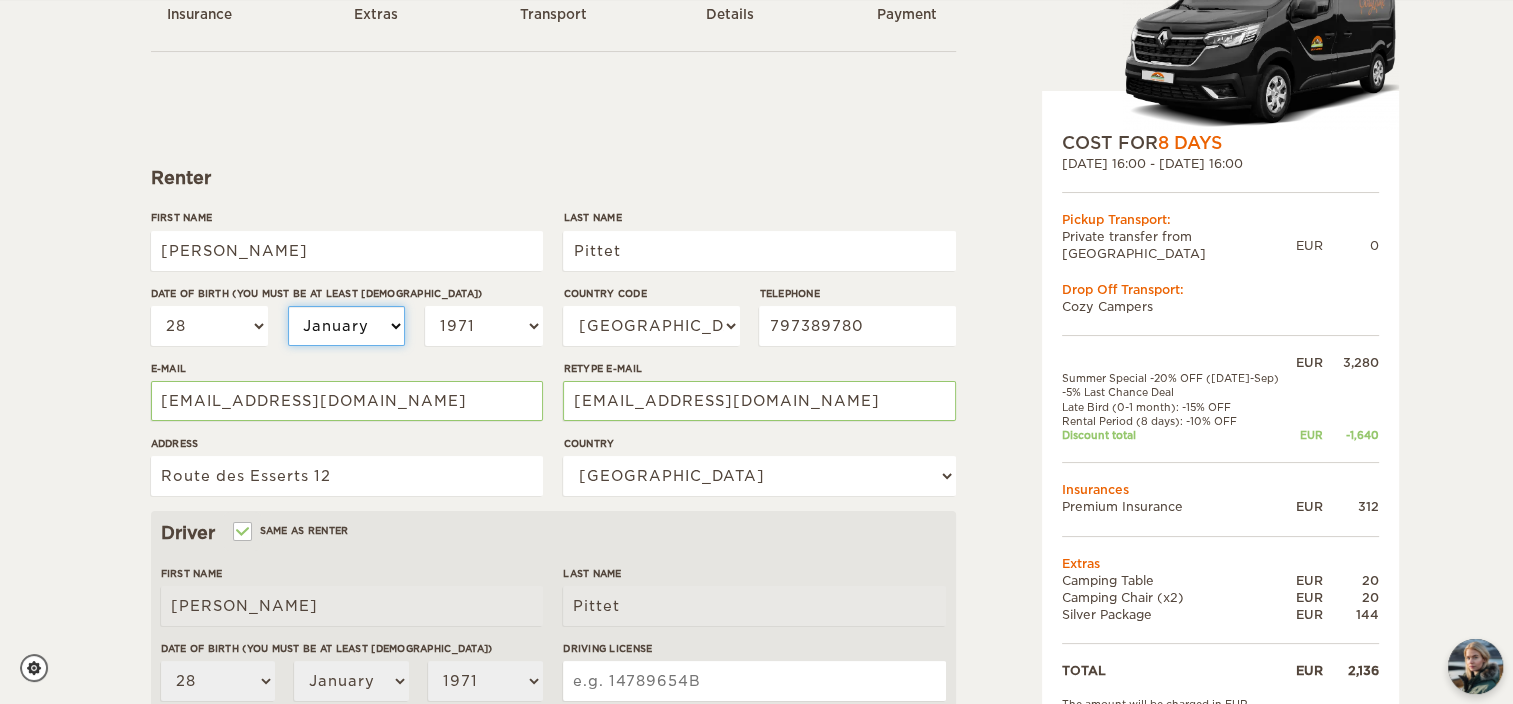 click on "January
February
March
April
May
June
July
August
September
October
November
December" at bounding box center (347, 326) 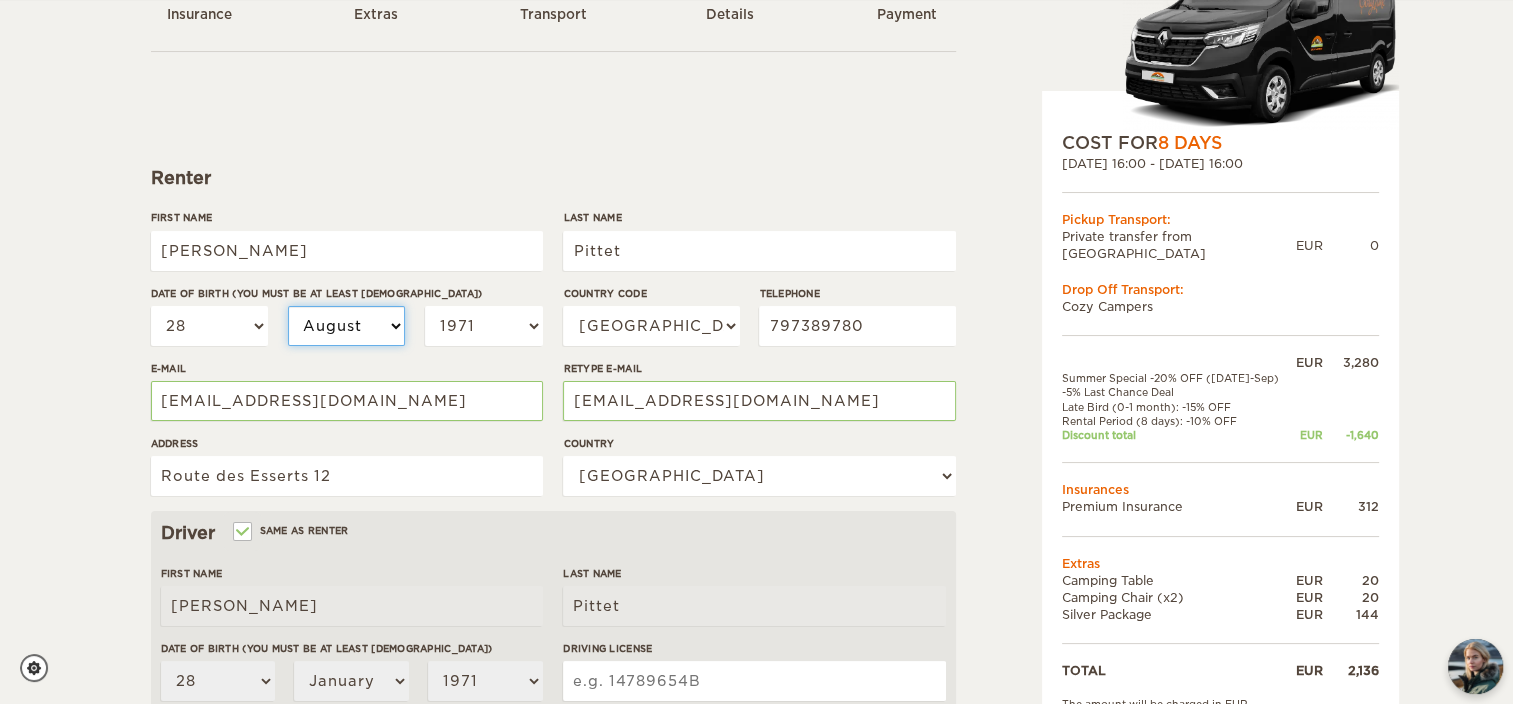 click on "January
February
March
April
May
June
July
August
September
October
November
December" at bounding box center [347, 326] 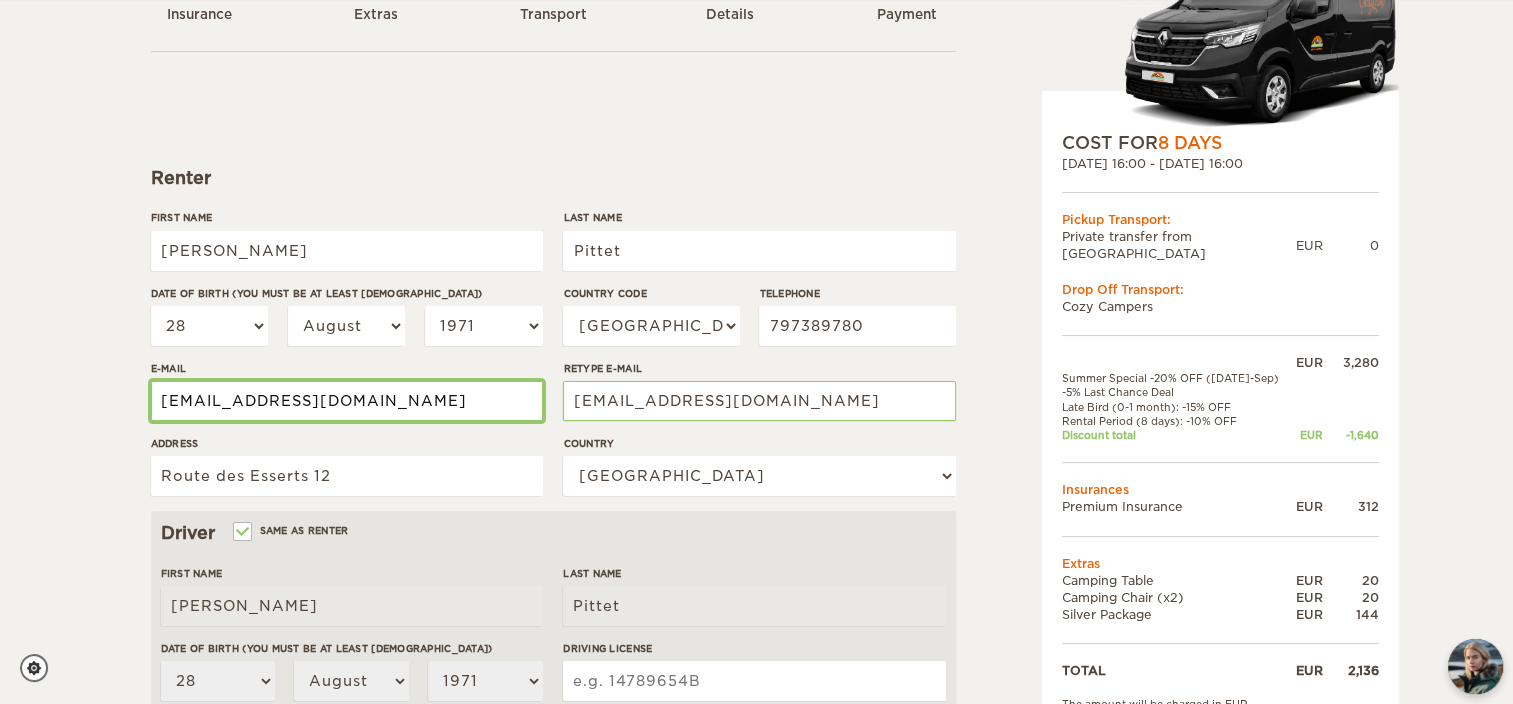 click on "chantalpittet@bluemail.ch" at bounding box center (347, 401) 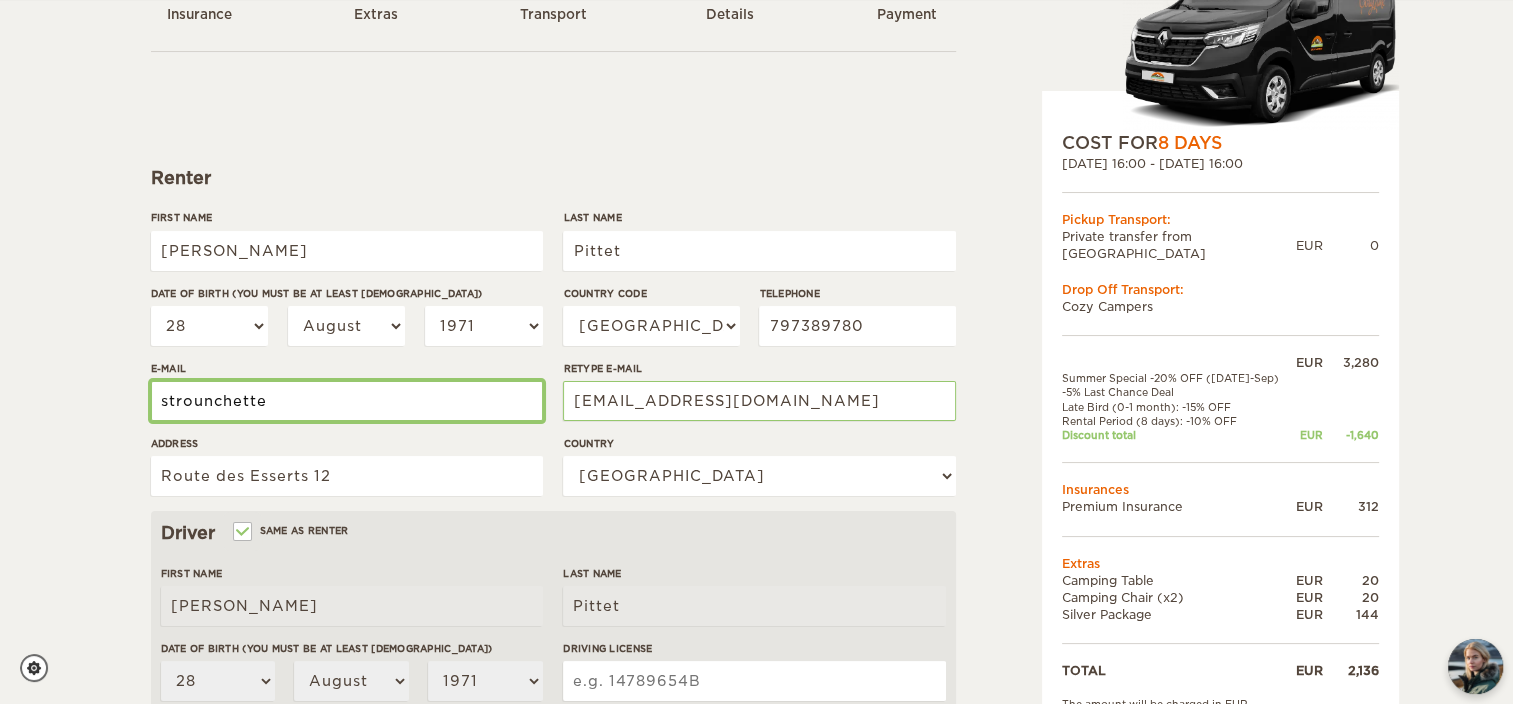 type on "strounchette4@gmail.com" 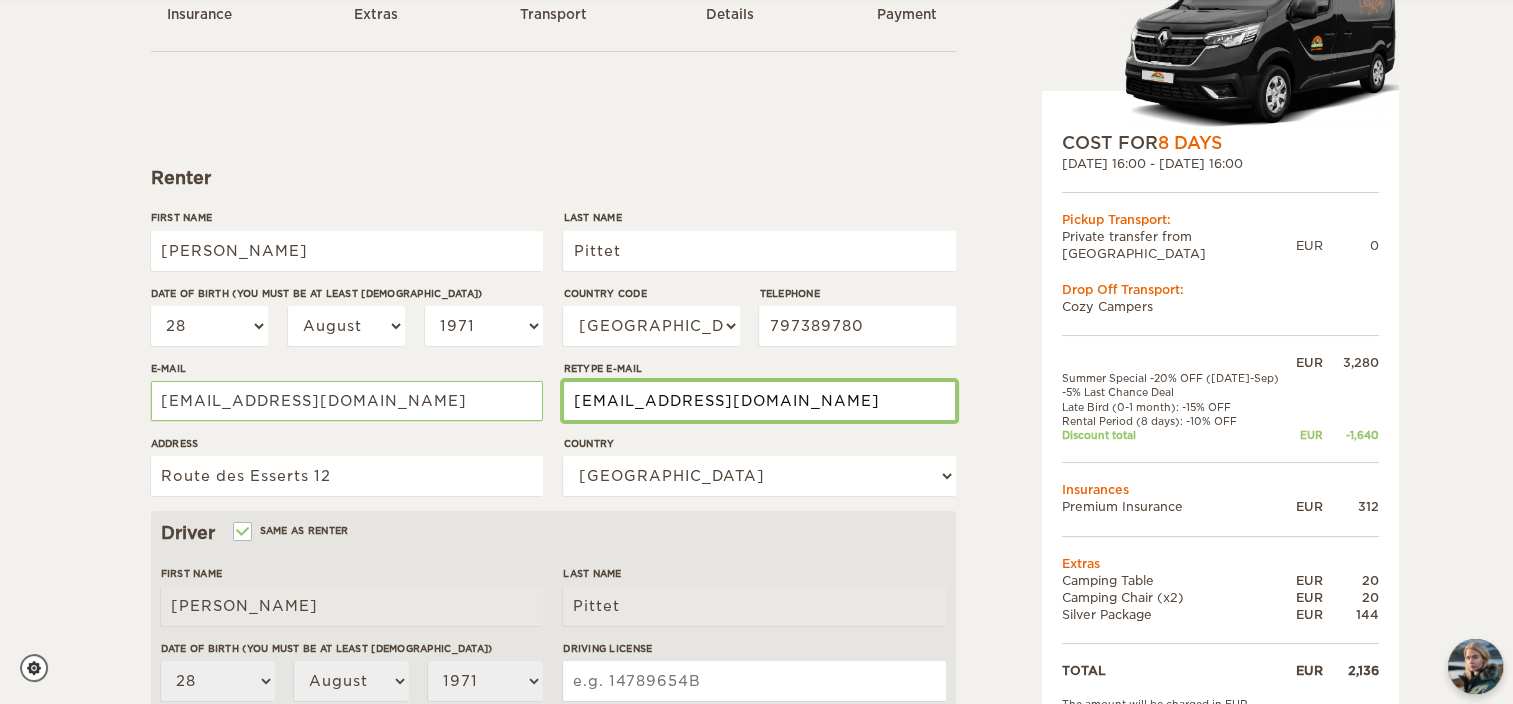 drag, startPoint x: 830, startPoint y: 405, endPoint x: 520, endPoint y: 398, distance: 310.079 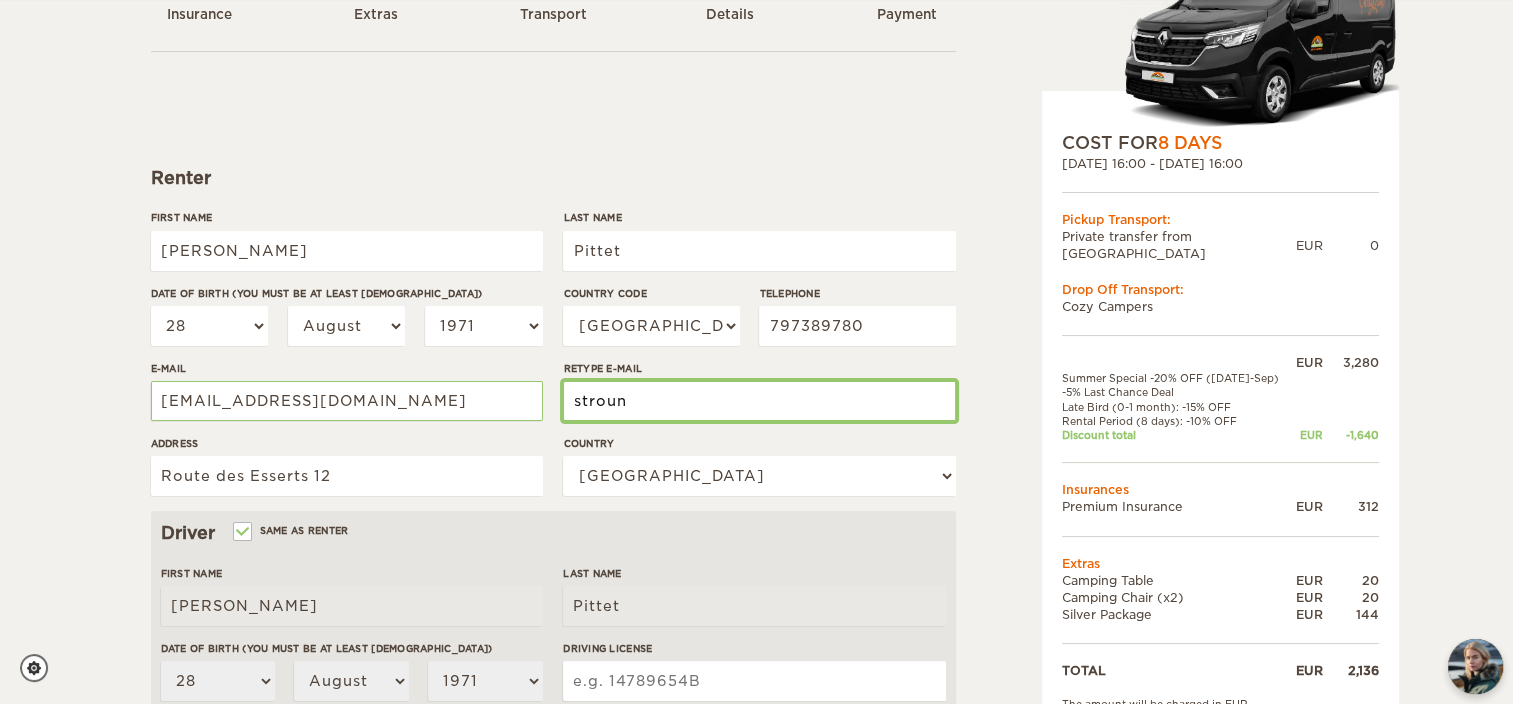 type on "strounchette4@gmail.com" 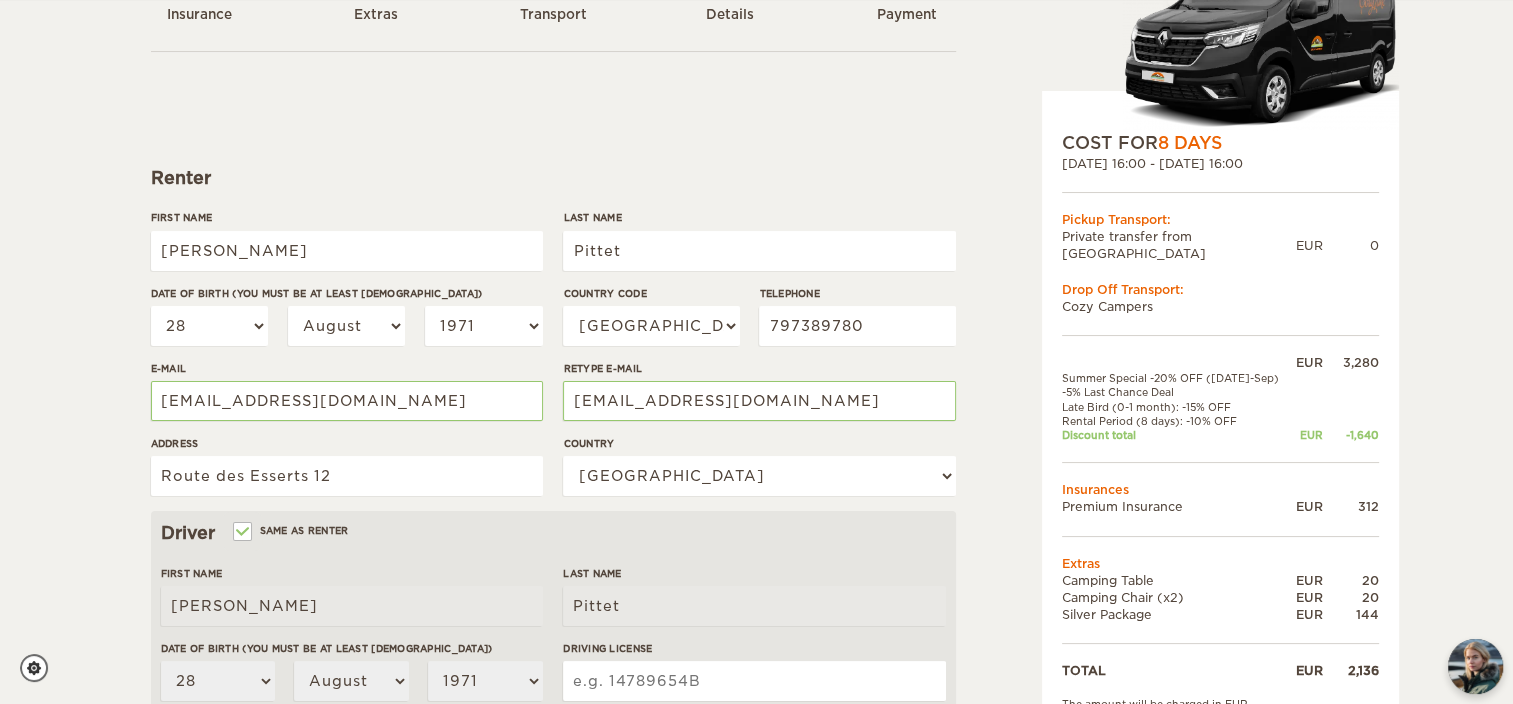 click on "Expand
Collapse
Total
2,136
EUR
Manual 2x4
COST FOR  8 Days
01. Aug 2025 16:00 - 09. Aug 2025 16:00
Pickup Transport:
Private transfer from KEF airport
EUR
0
Drop Off Transport:
Cozy Campers" at bounding box center [1169, 542] 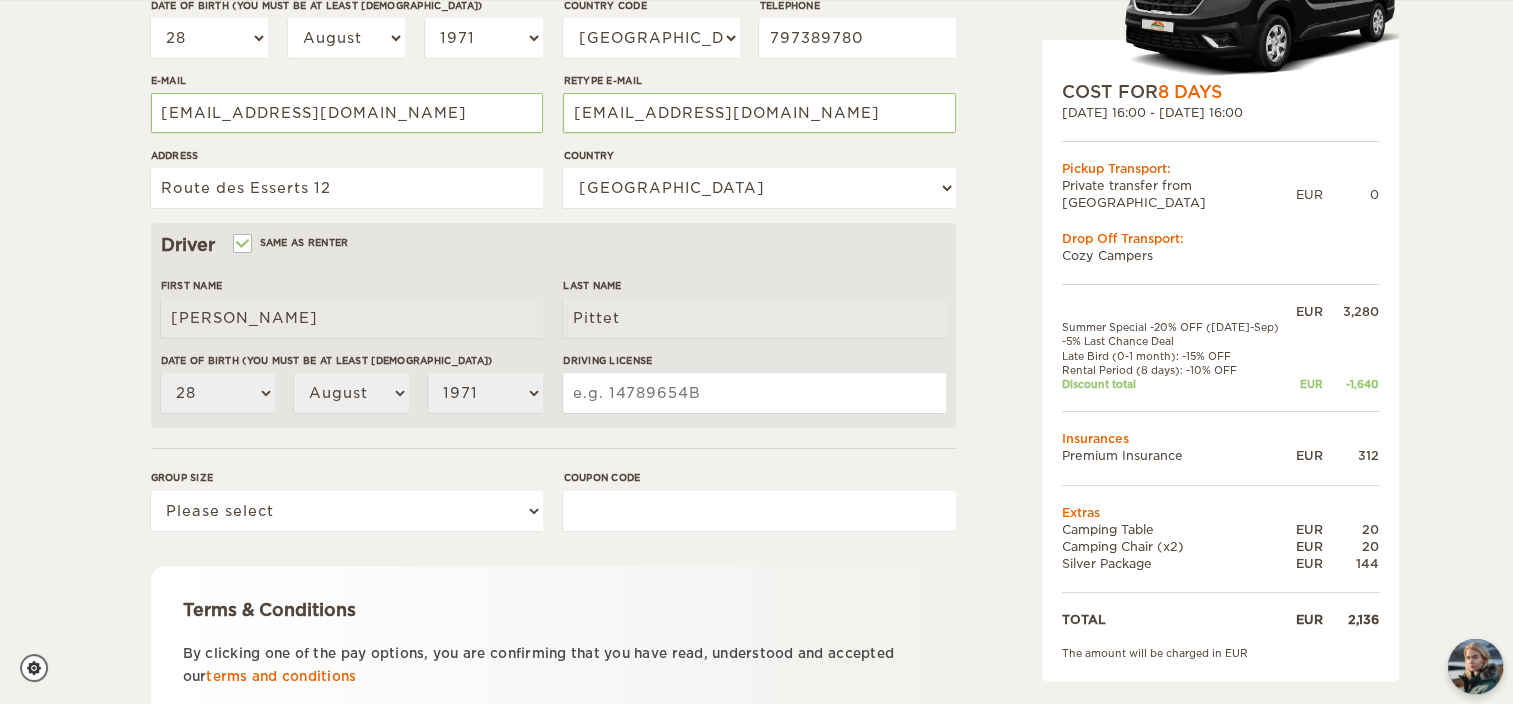 scroll, scrollTop: 448, scrollLeft: 0, axis: vertical 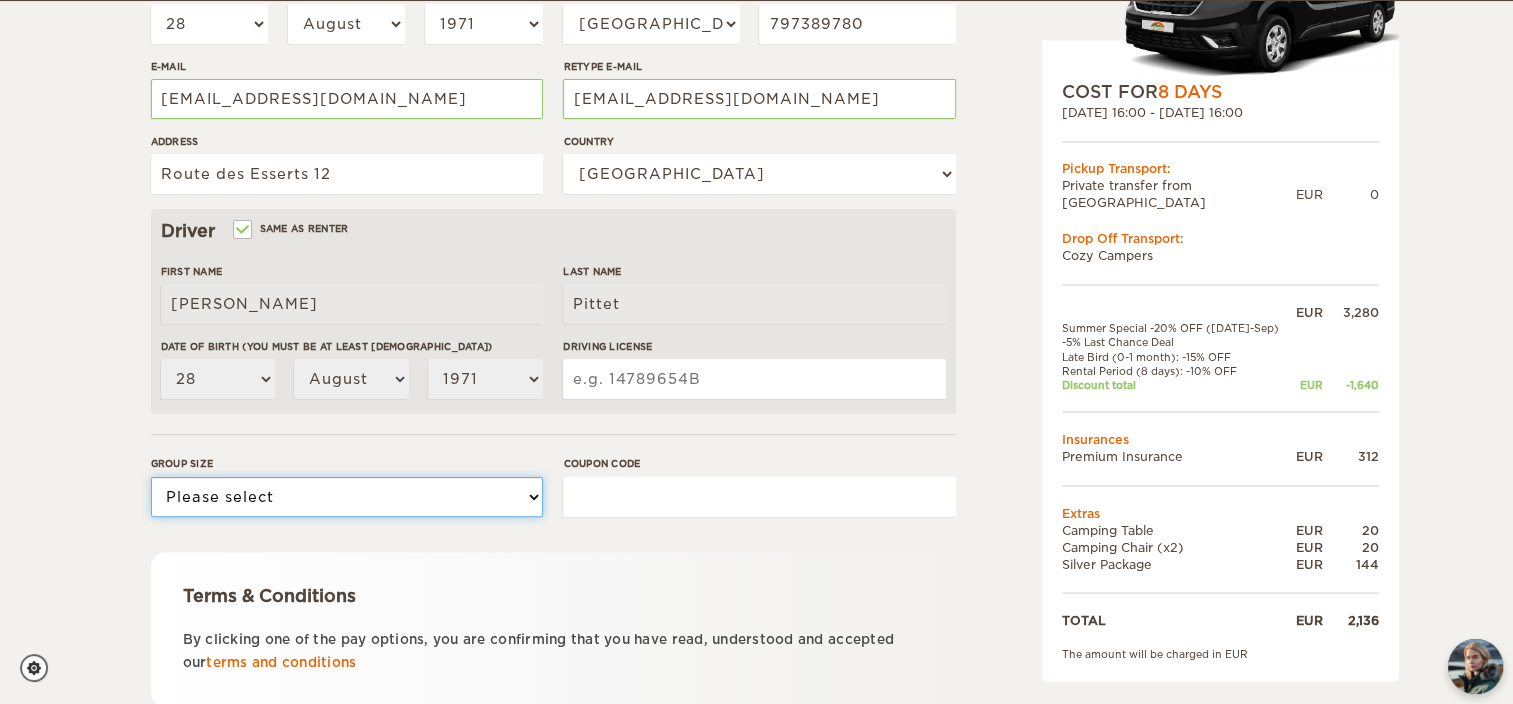 click on "Please select
1 2" at bounding box center [347, 497] 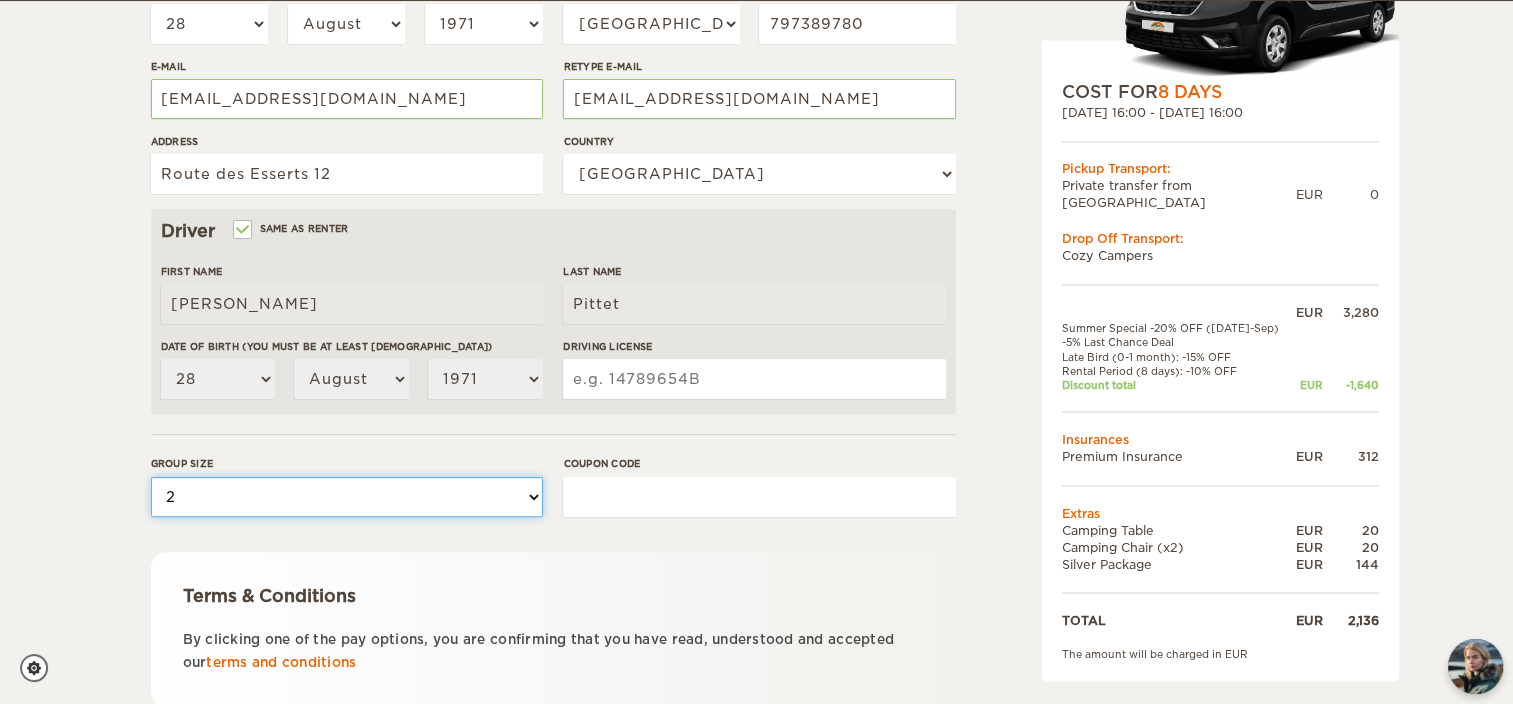 click on "Please select
1 2" at bounding box center [347, 497] 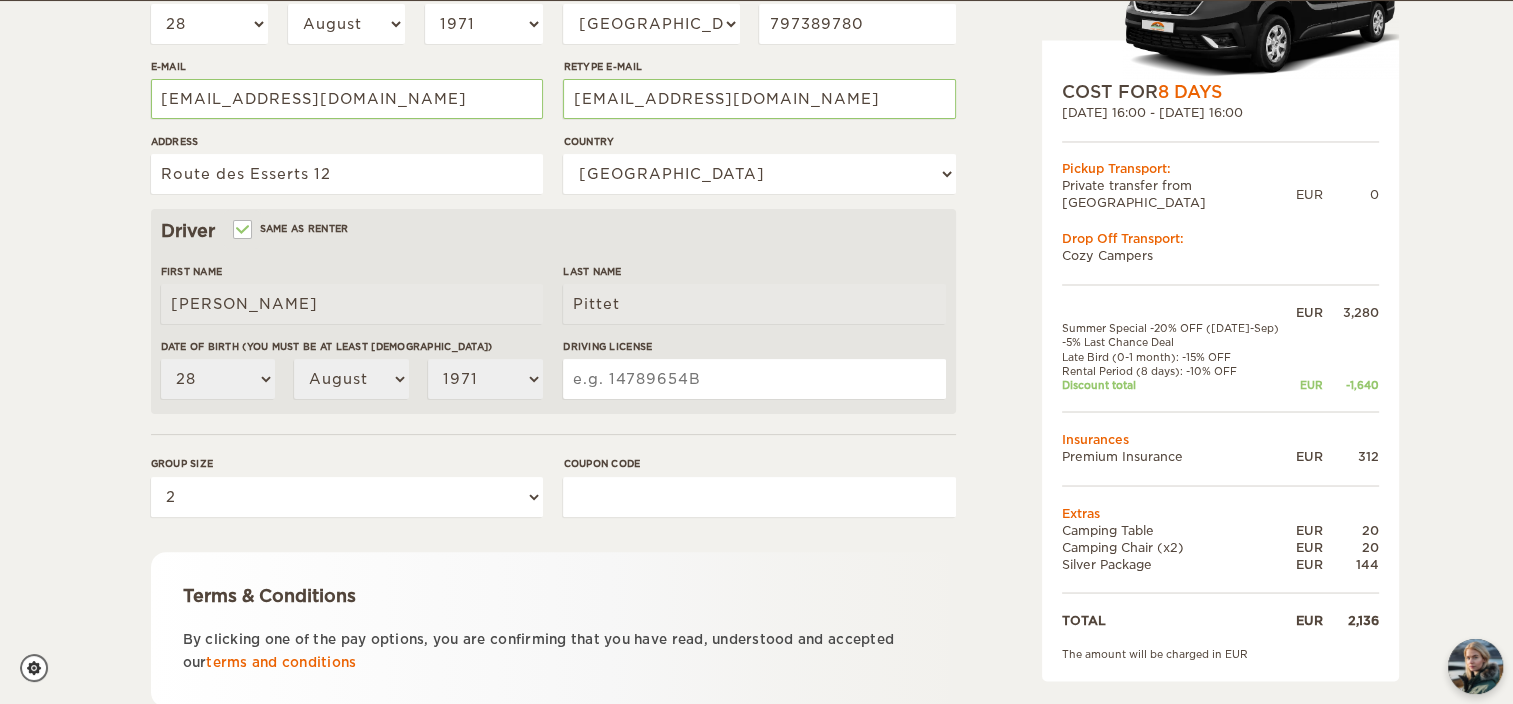 click on "Expand
Collapse
Total
2,136
EUR
Manual 2x4
COST FOR  8 Days
01. Aug 2025 16:00 - 09. Aug 2025 16:00
Pickup Transport:
Private transfer from KEF airport
EUR
0
Drop Off Transport:
Cozy Campers" at bounding box center [756, 202] 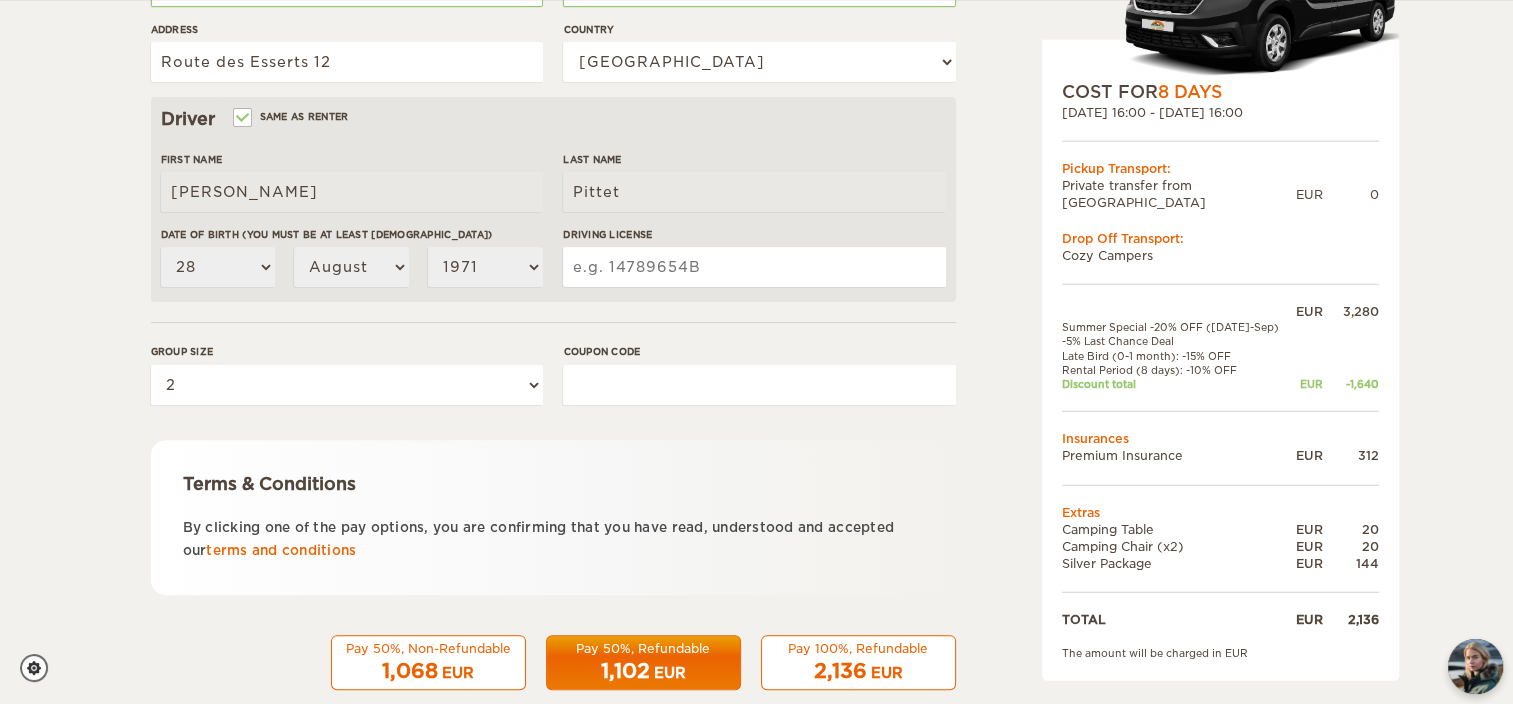 scroll, scrollTop: 596, scrollLeft: 0, axis: vertical 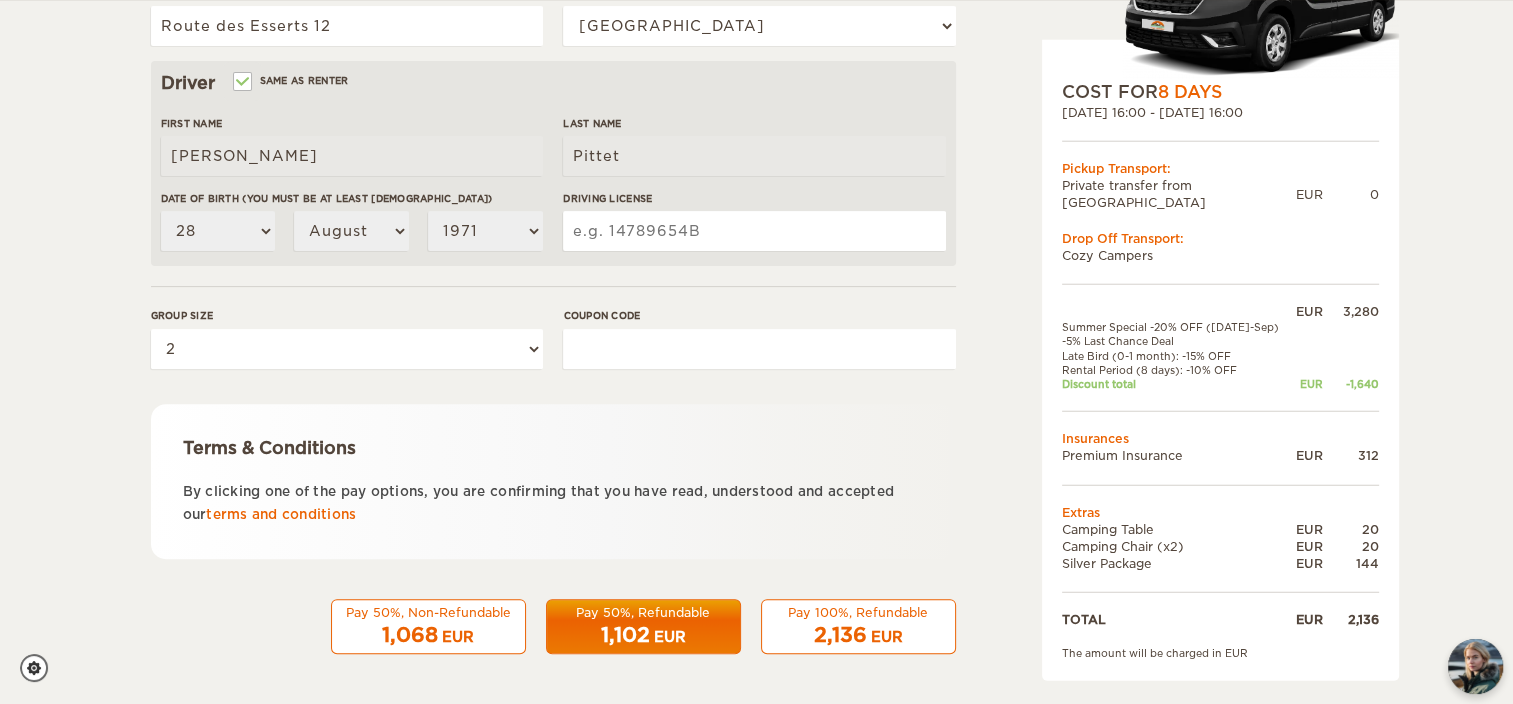 click on "Driving License" at bounding box center (754, 231) 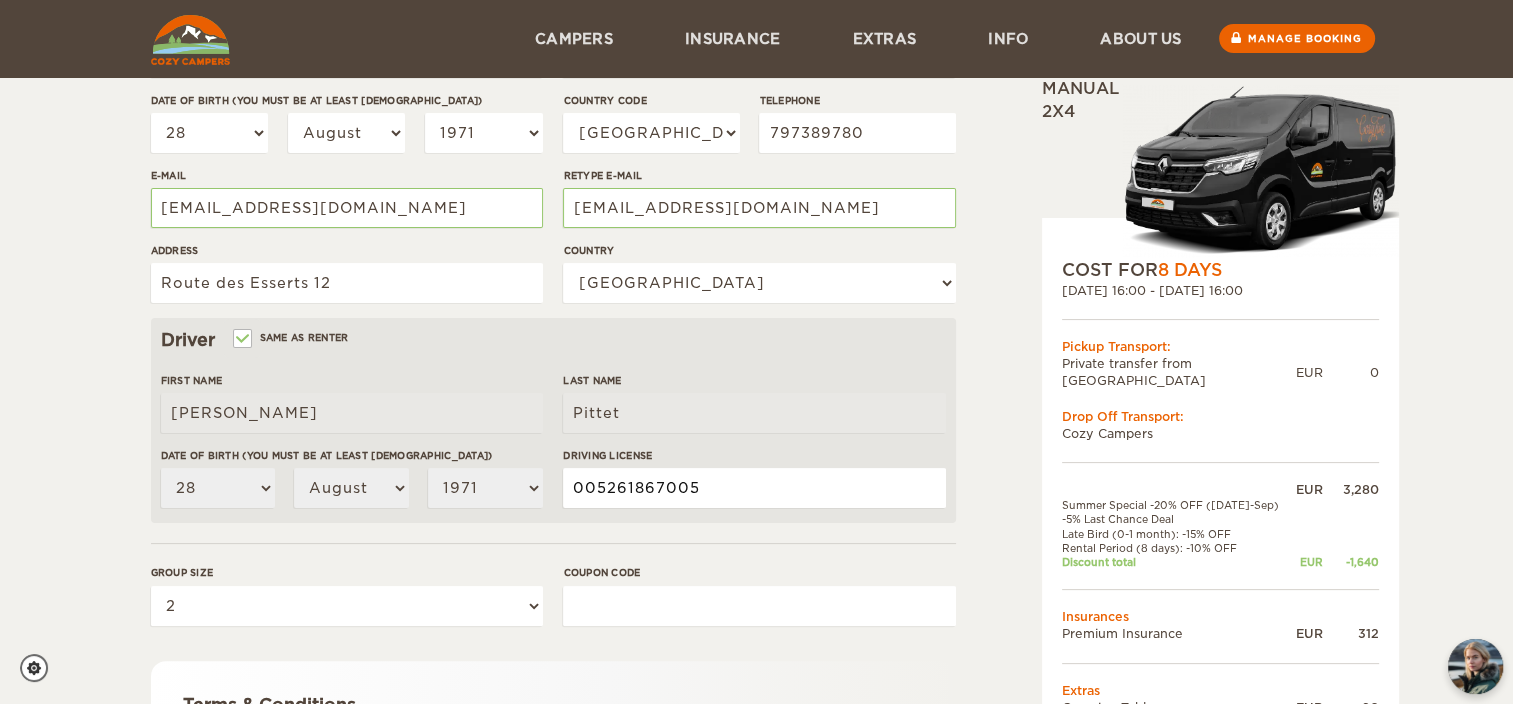 scroll, scrollTop: 0, scrollLeft: 0, axis: both 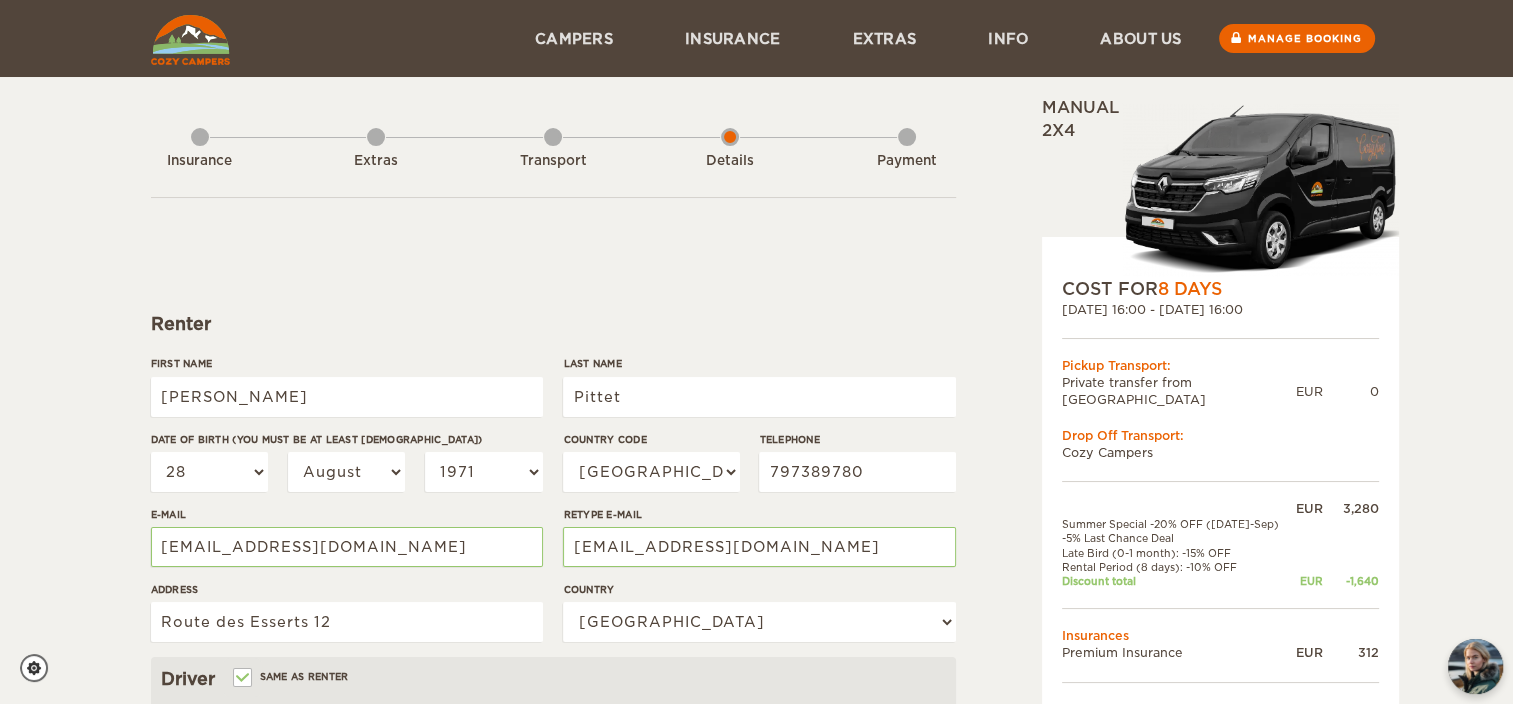 type on "005261867005" 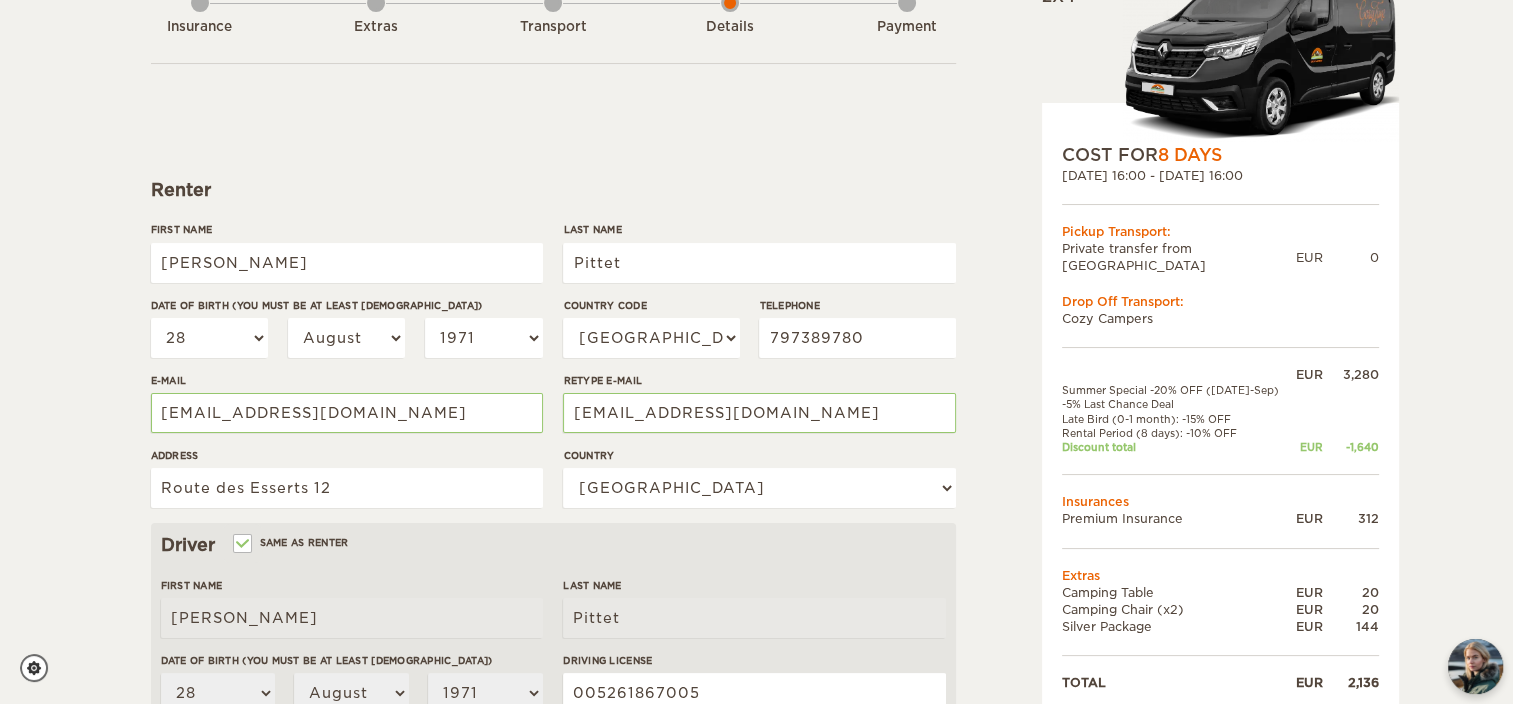 scroll, scrollTop: 0, scrollLeft: 0, axis: both 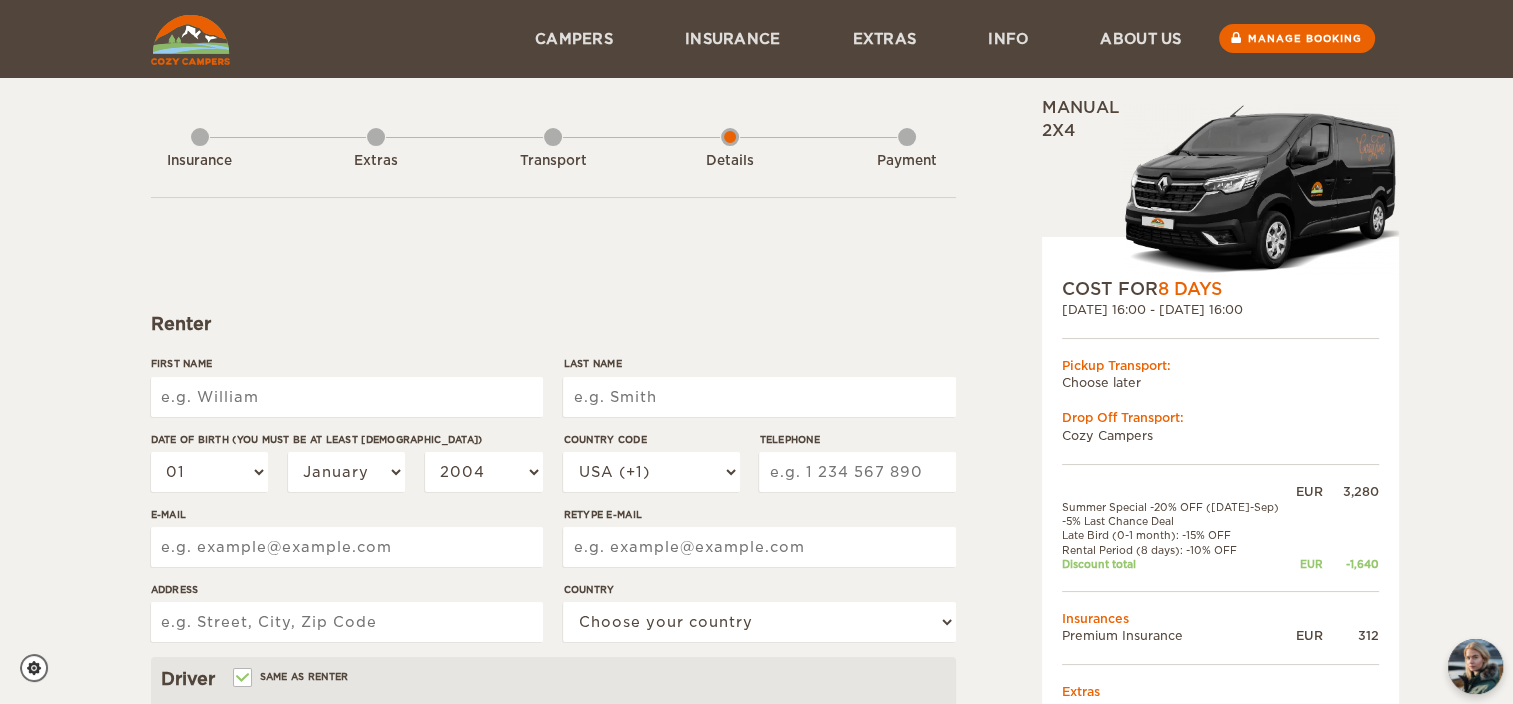 click on "First Name" at bounding box center [347, 397] 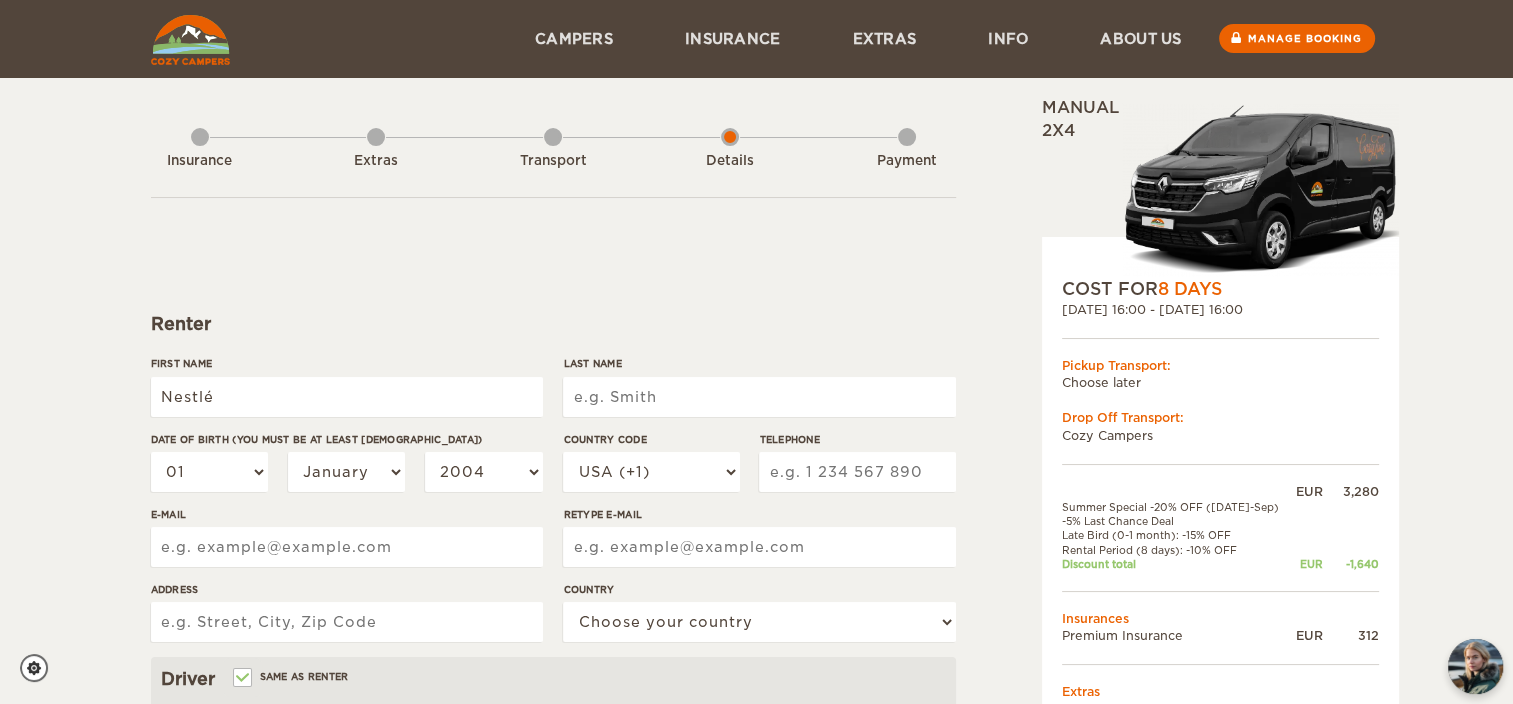 type on "Chantal Pittet" 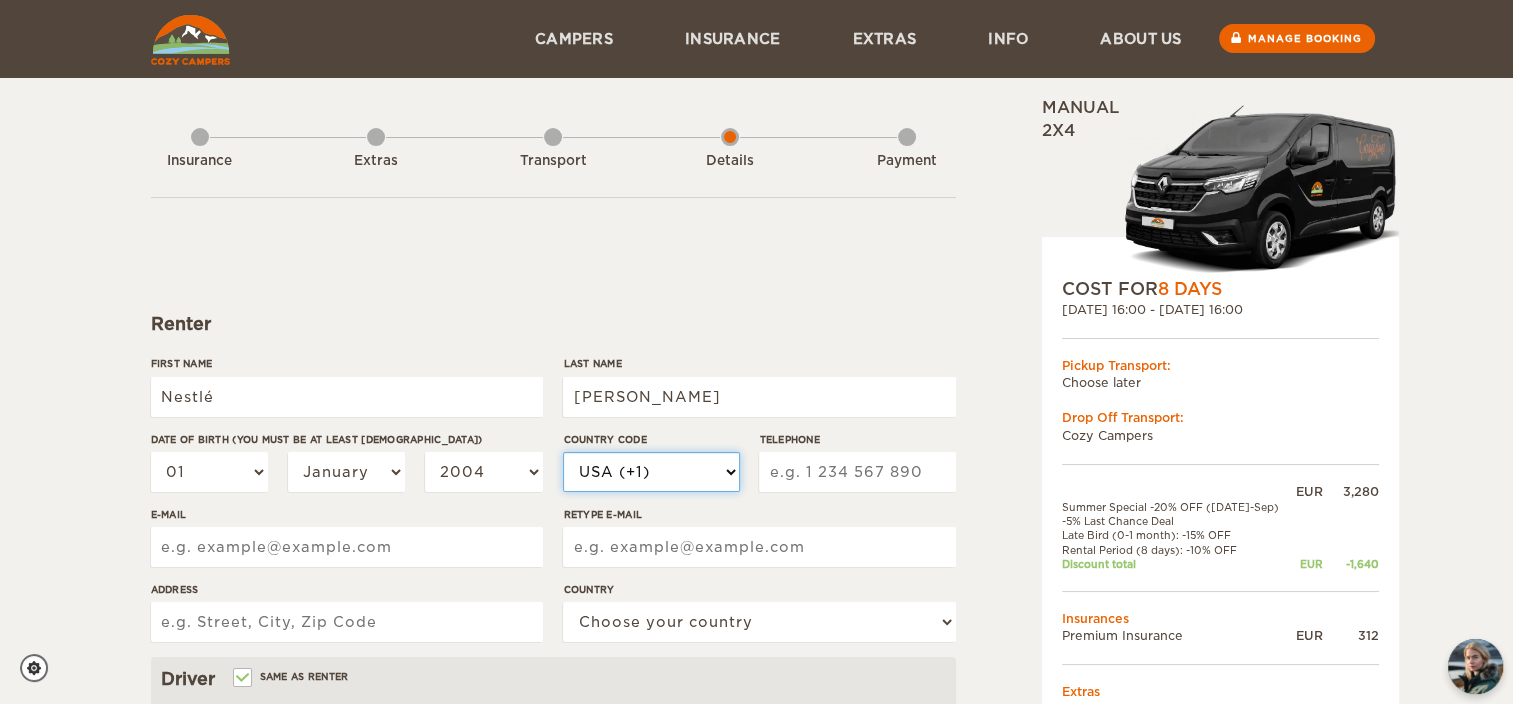 select on "41" 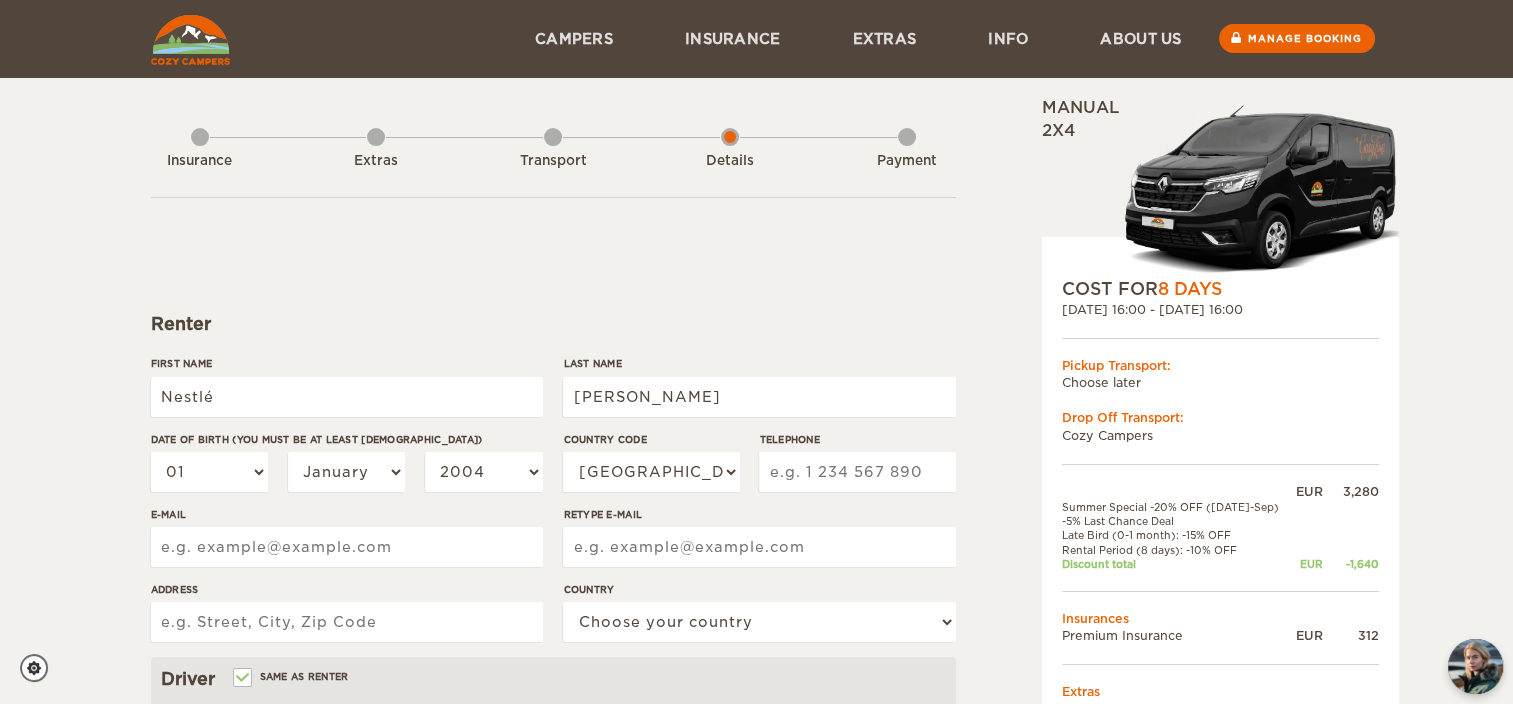 type on "219244017" 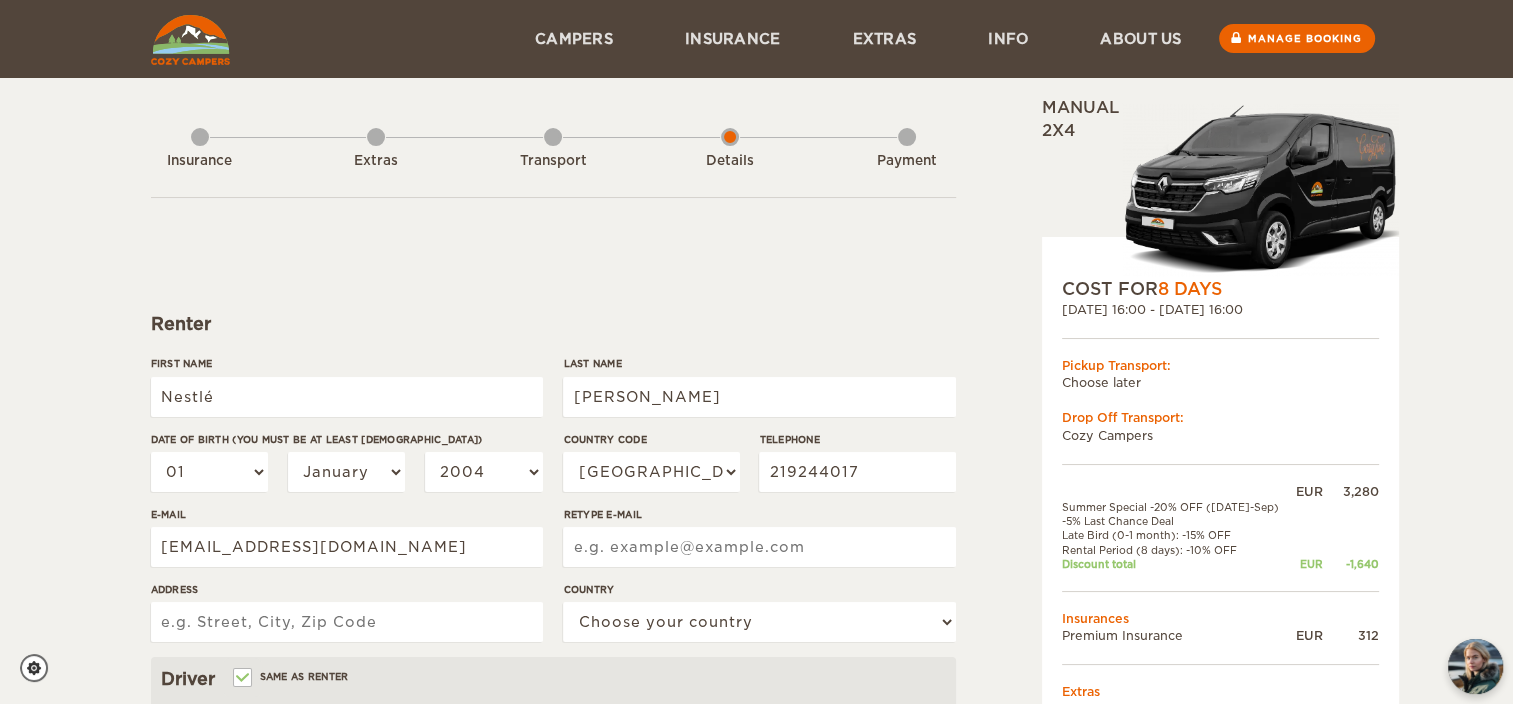 type on "strounchette4@gmail.com" 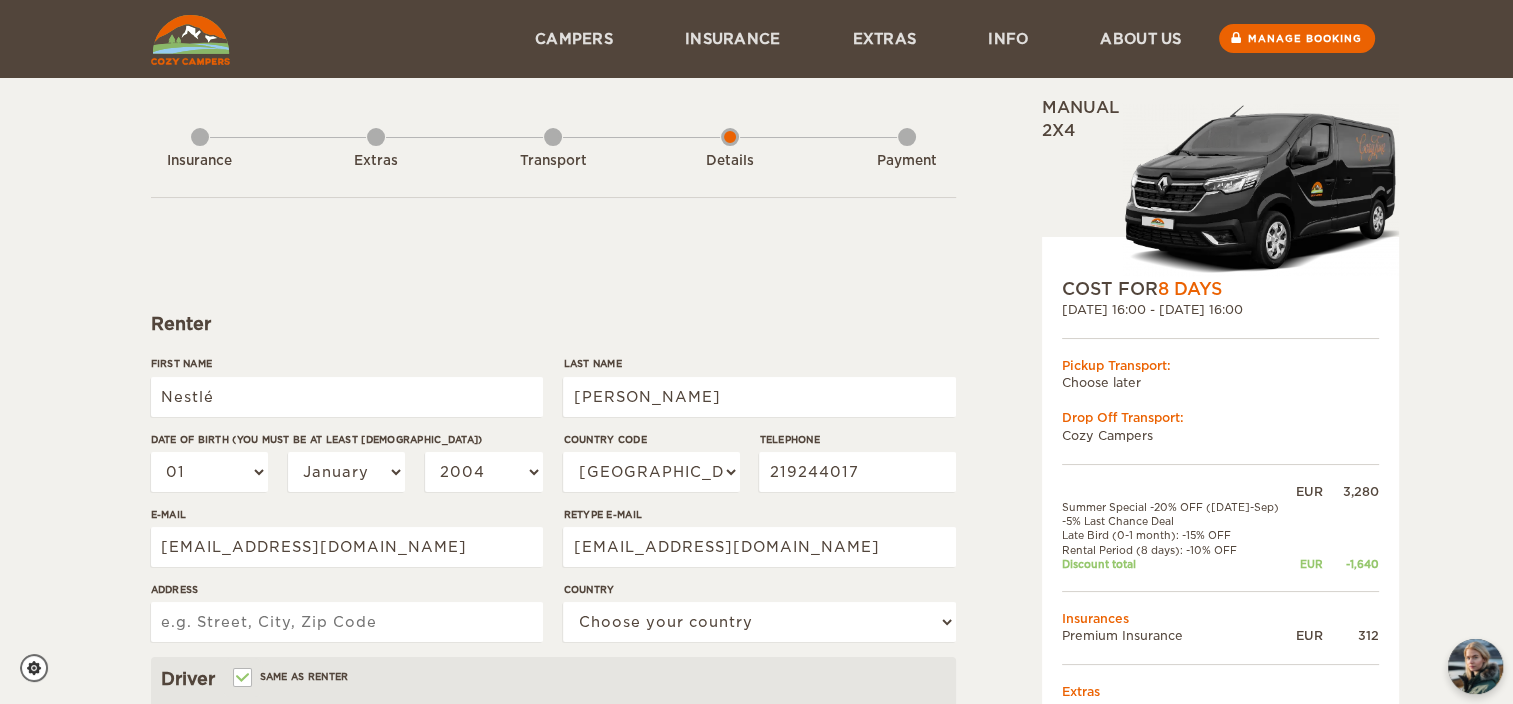 type on "Av. Nestle 55, 1800 Vevey" 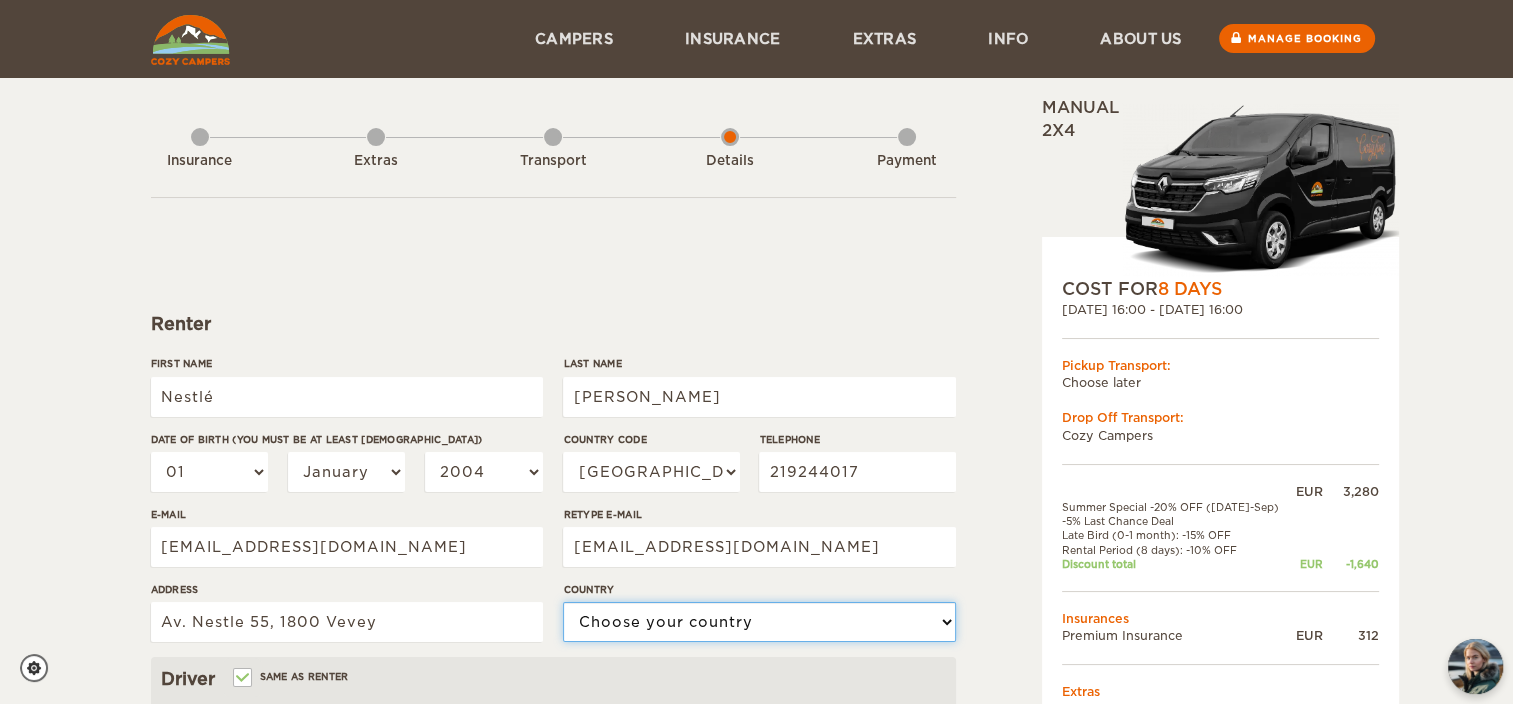 select on "202" 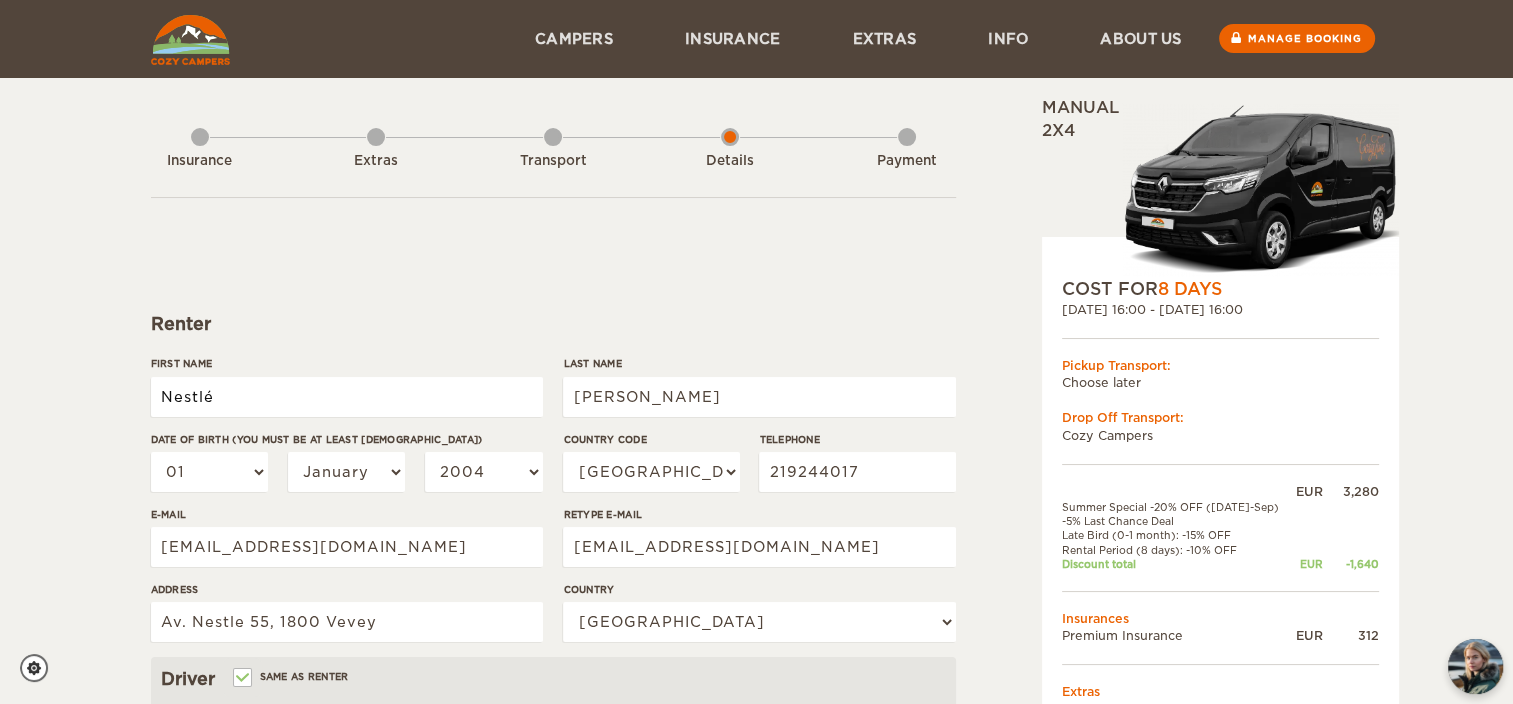 type on "Nestlé" 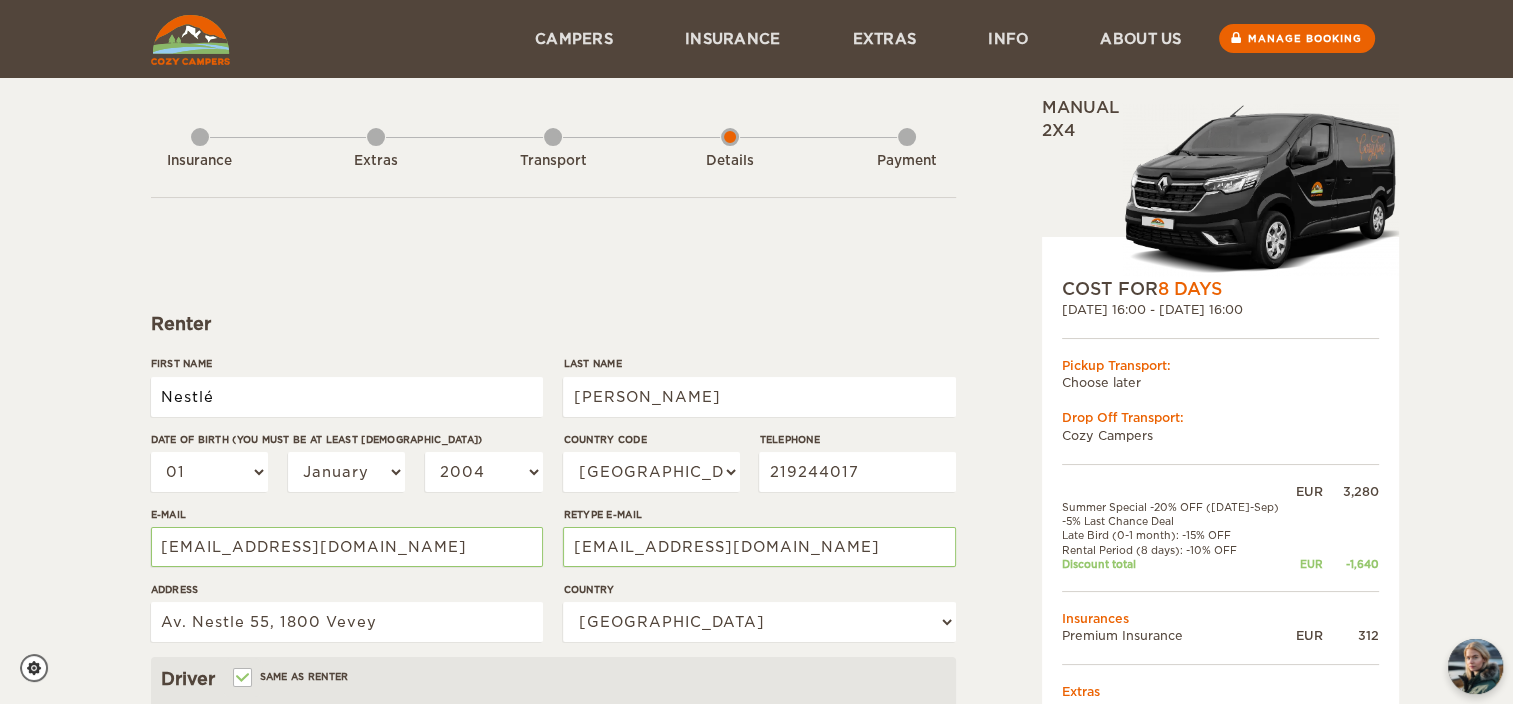 type on "Chantal" 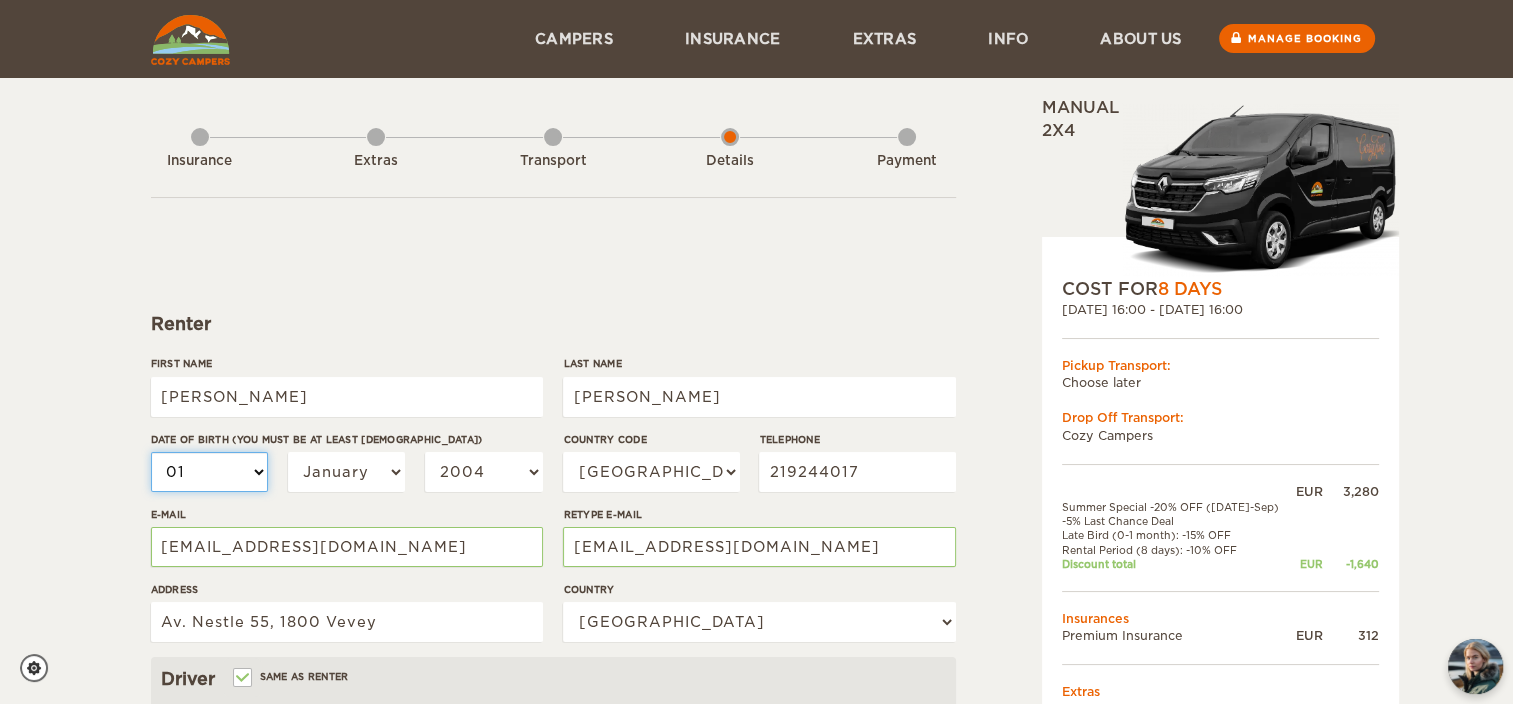 select on "28" 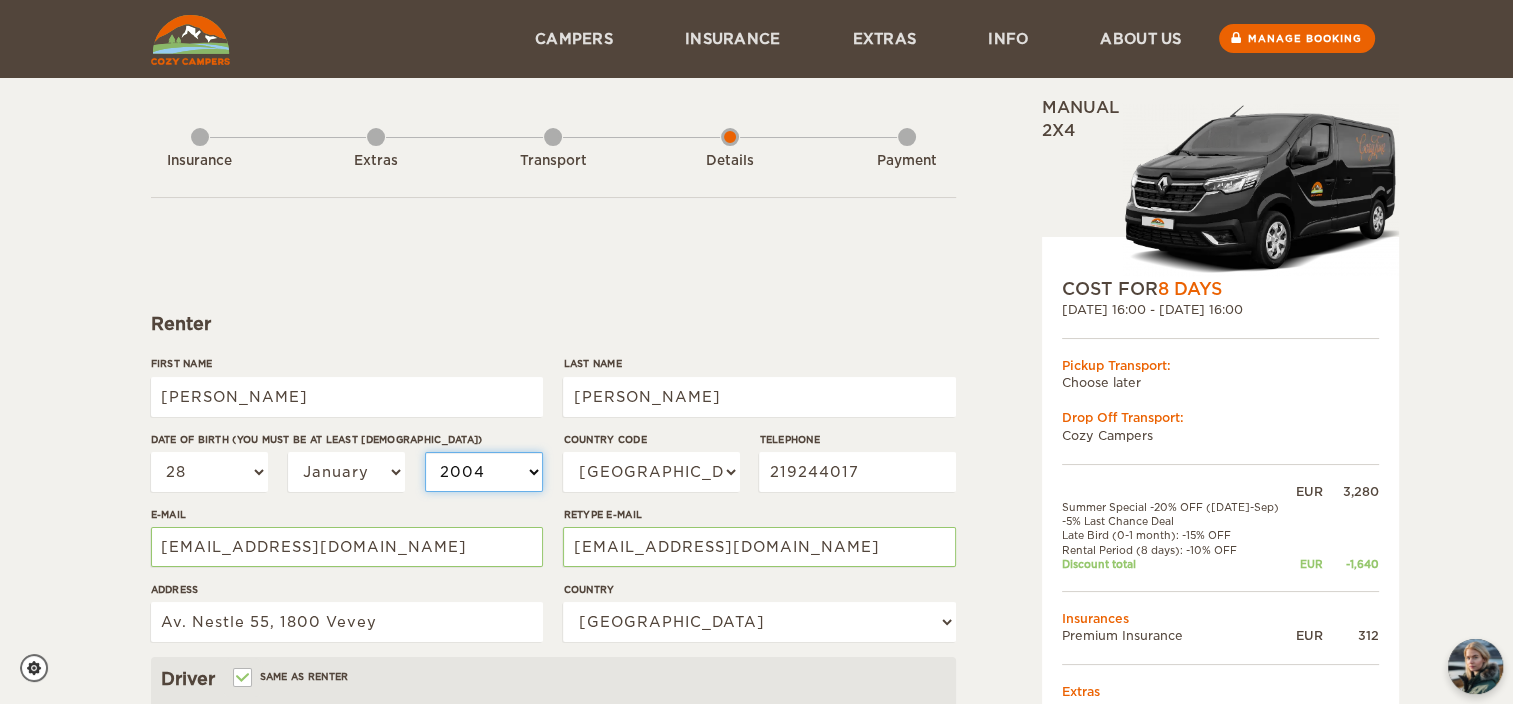 select on "1971" 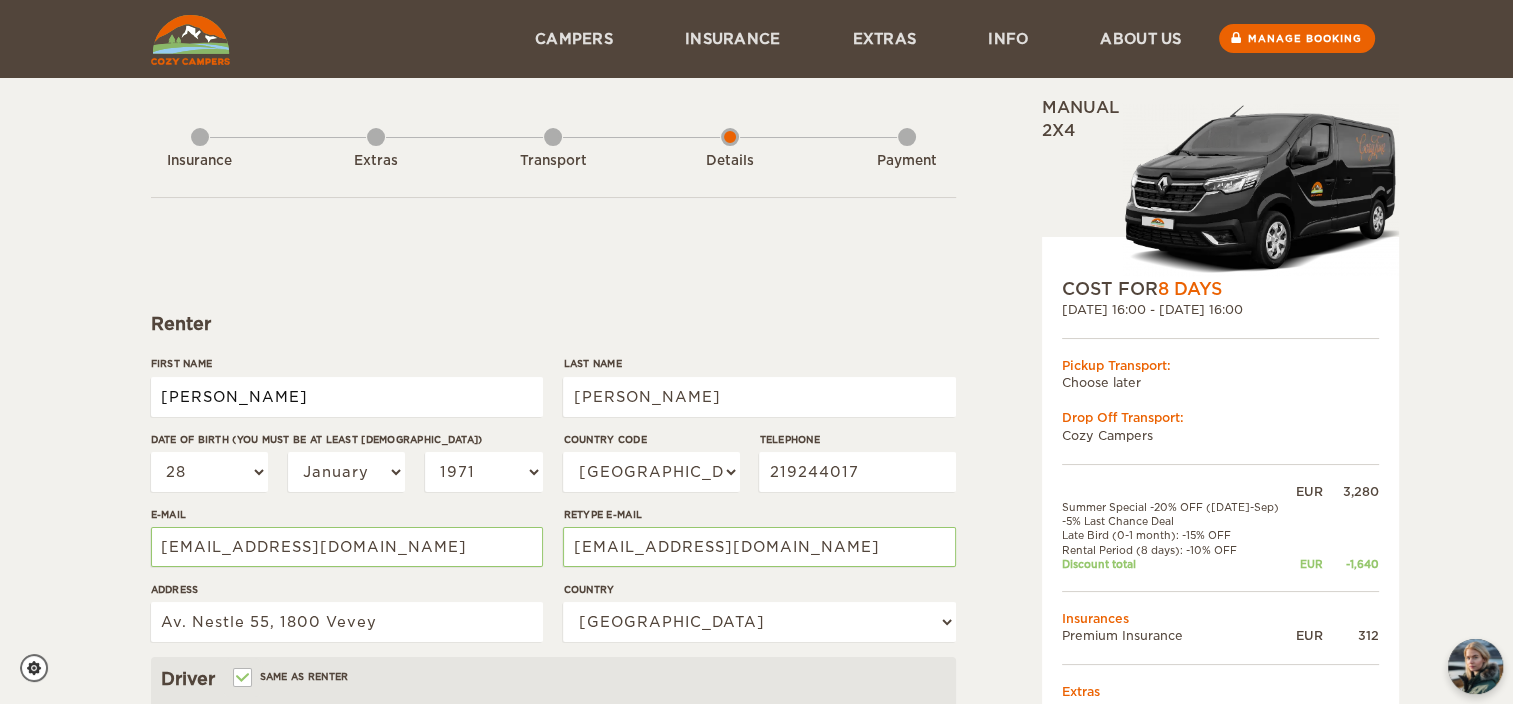 type on "Chantal" 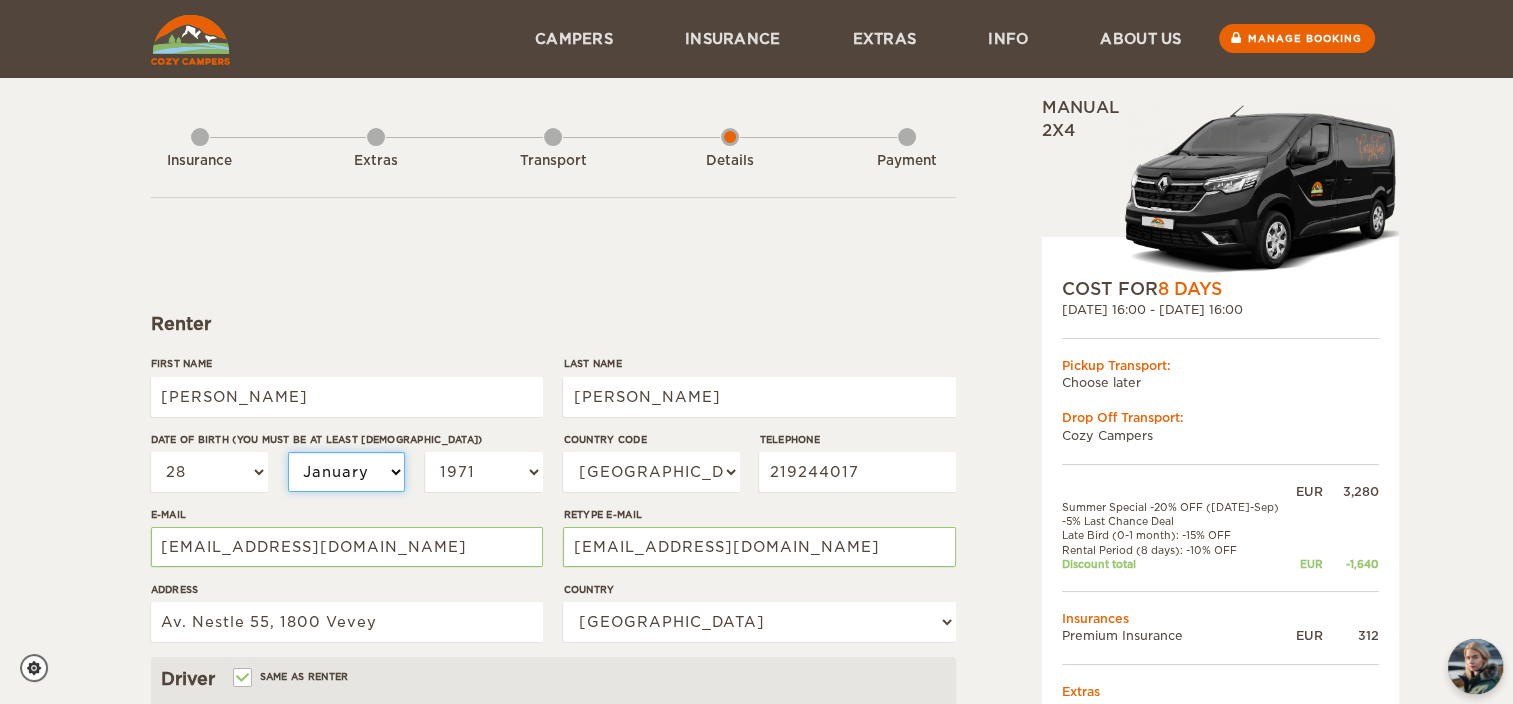 click on "January
February
March
April
May
June
July
August
September
October
November
December" at bounding box center (347, 472) 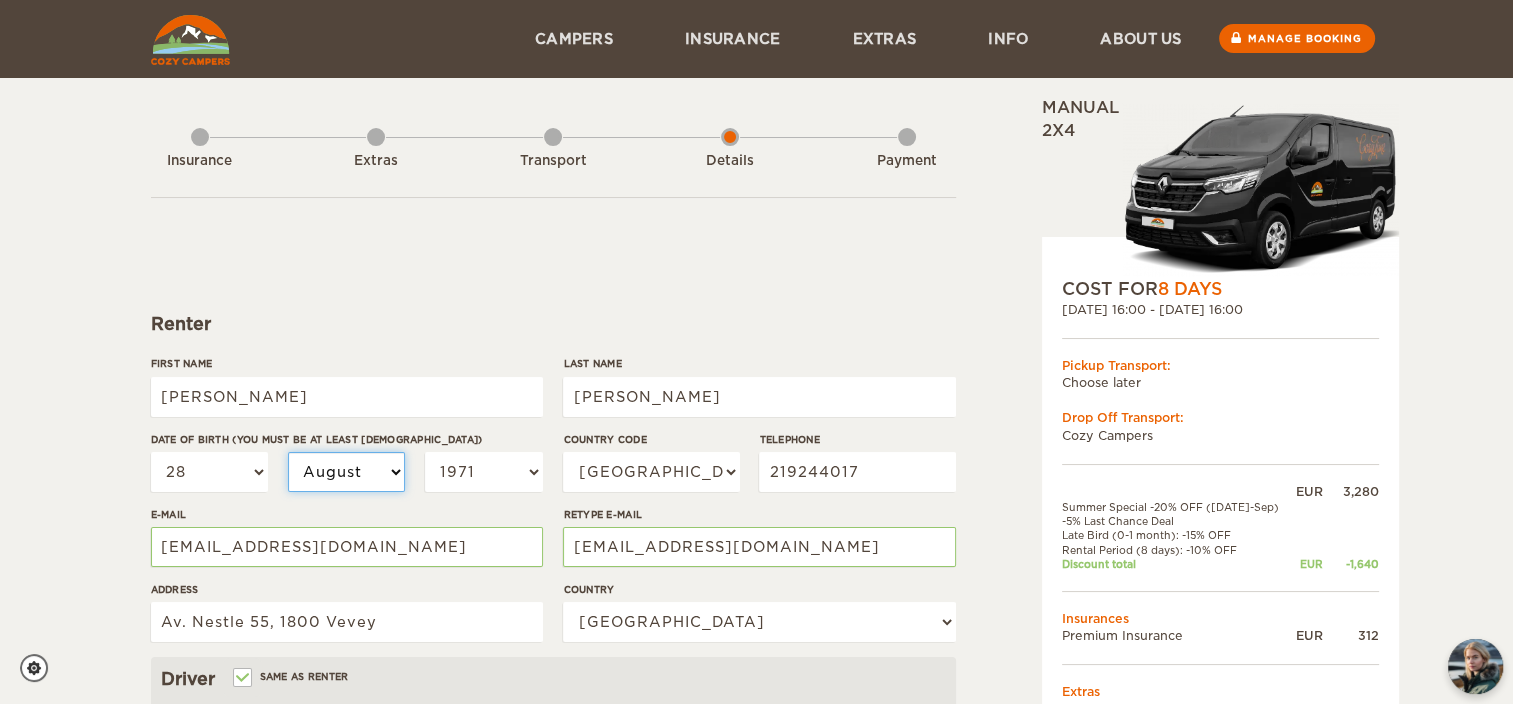 click on "January
February
March
April
May
June
July
August
September
October
November
December" at bounding box center (347, 472) 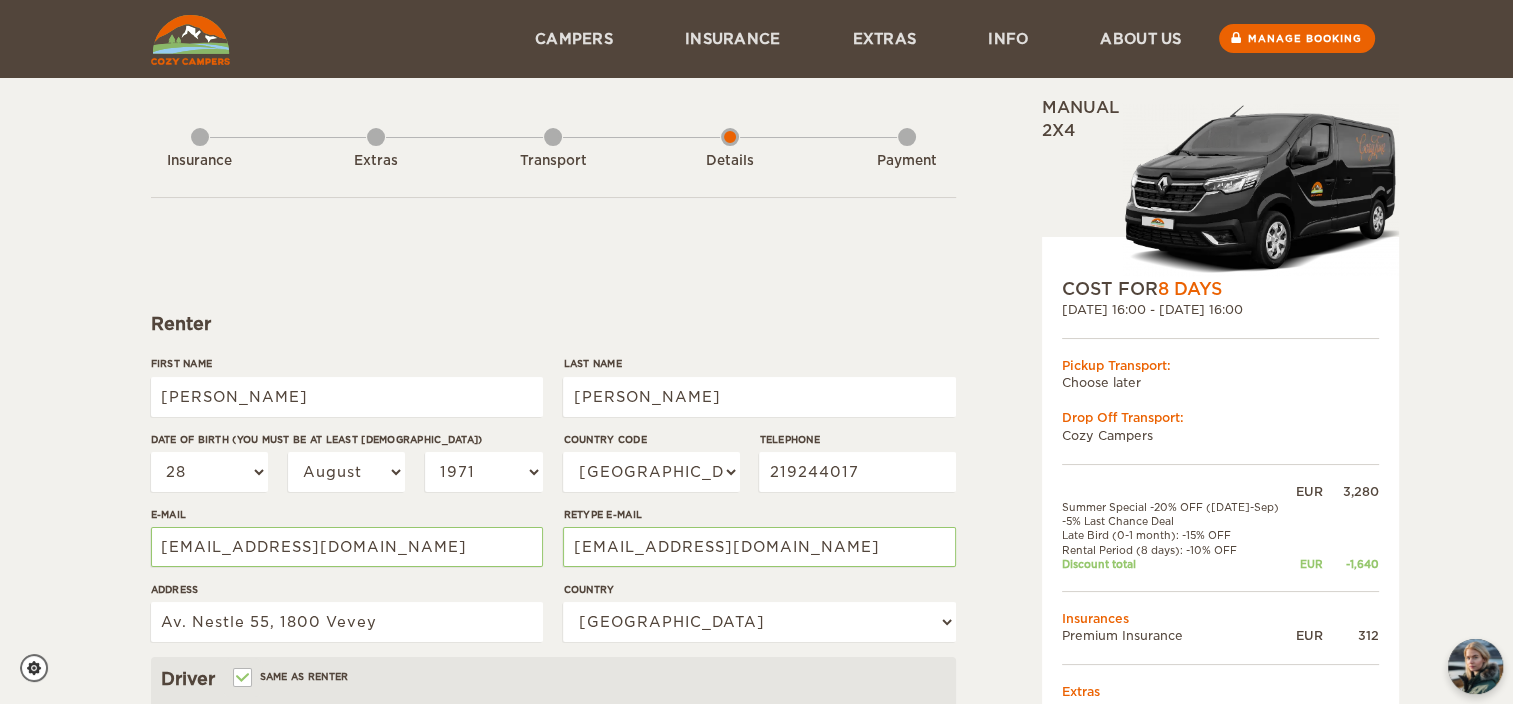 click on "First Name" at bounding box center (347, 363) 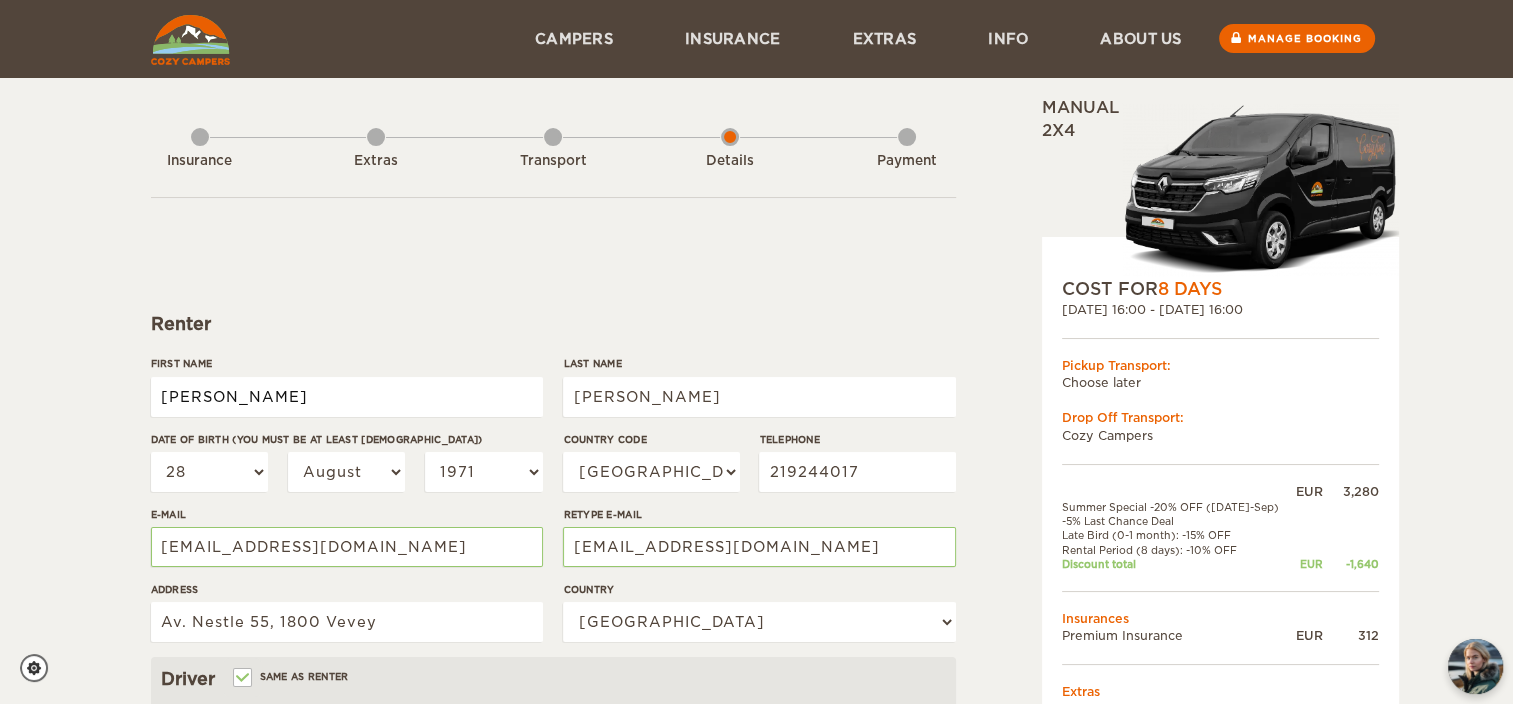 click on "Chantal" at bounding box center [347, 397] 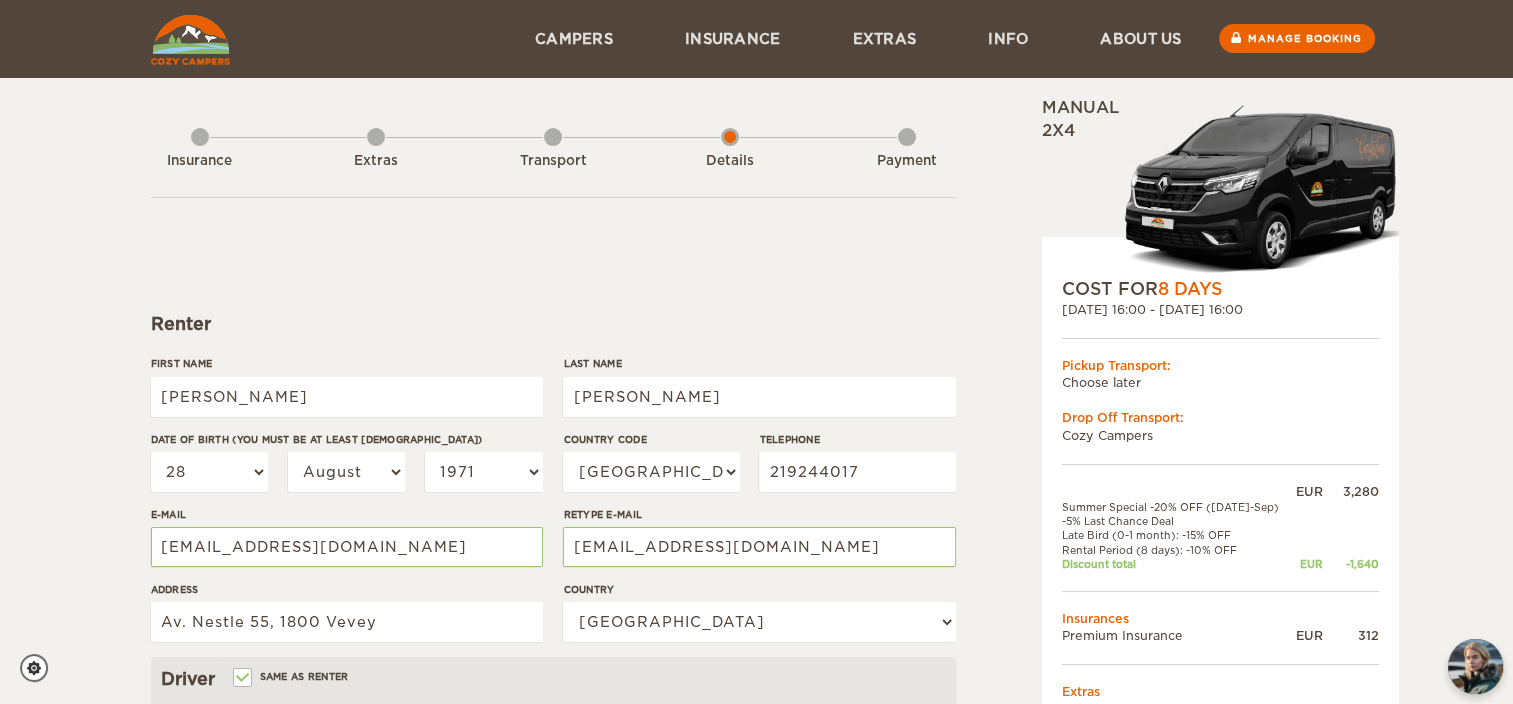 click on "Renter
First Name
Chantal
Last Name
Chantal Pittet
Date of birth (You must be at least 20 years old)
01
02
03
04
05
06
07
08
09
10
11
12
13
14
15
16
17
18
19
20
21
22
23
24
25
26
27
28
29
30
31
January
February
March
April
May
June
July
August
September
October
November
December
2004 2003 2002 2001 2000 1999 1998 1997 1996 1995 1994 1993 1992 1991 1990 1989 1988 1987 1986 1985 1984 1983 1982 1981 1980 1979 1978 1977 1976 1975 1974 1973 1972 1971 1970 1969 1968 1967 1966 1965 1964 1963 1962 1961 1960 1959 1958 1957 1956 1955 1954 1953 1" at bounding box center [553, 723] 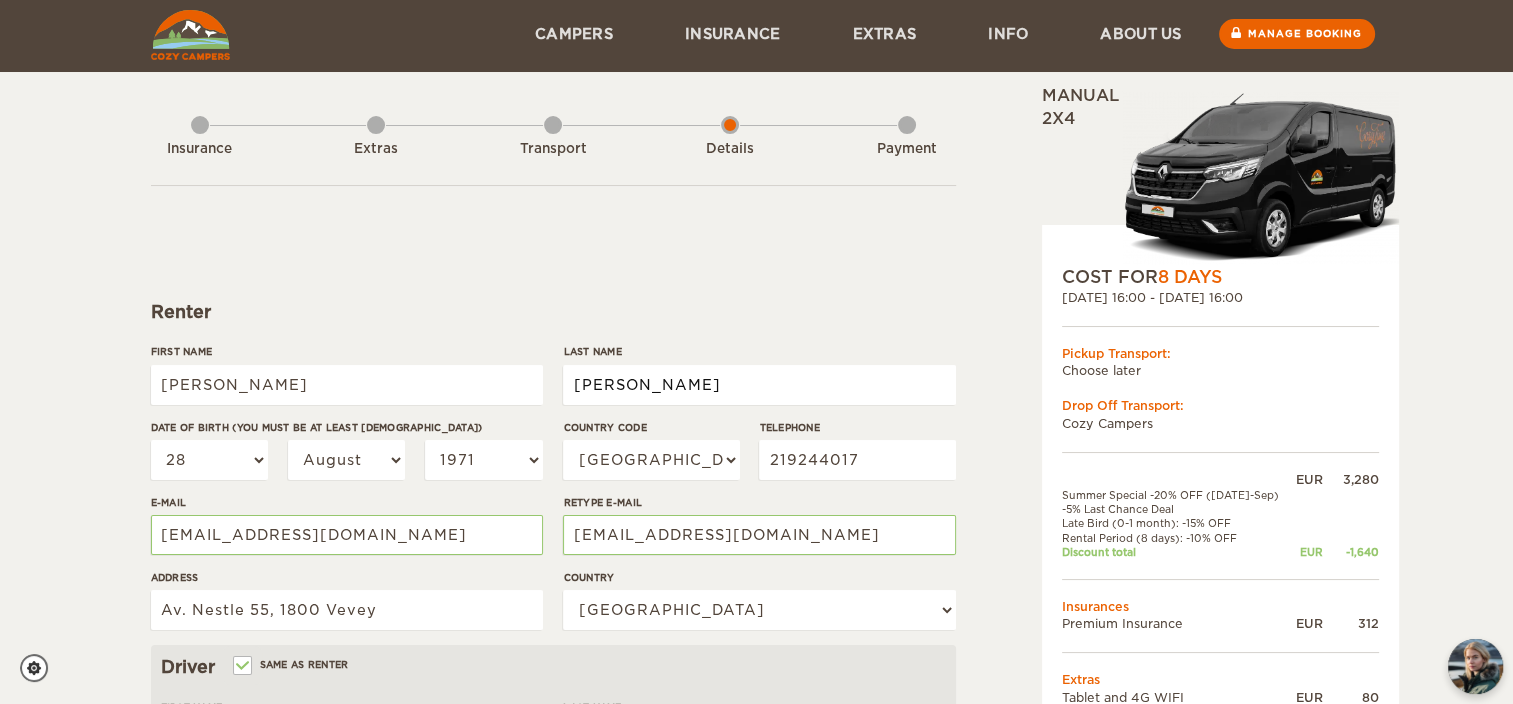 click on "Chantal Pittet" at bounding box center [759, 385] 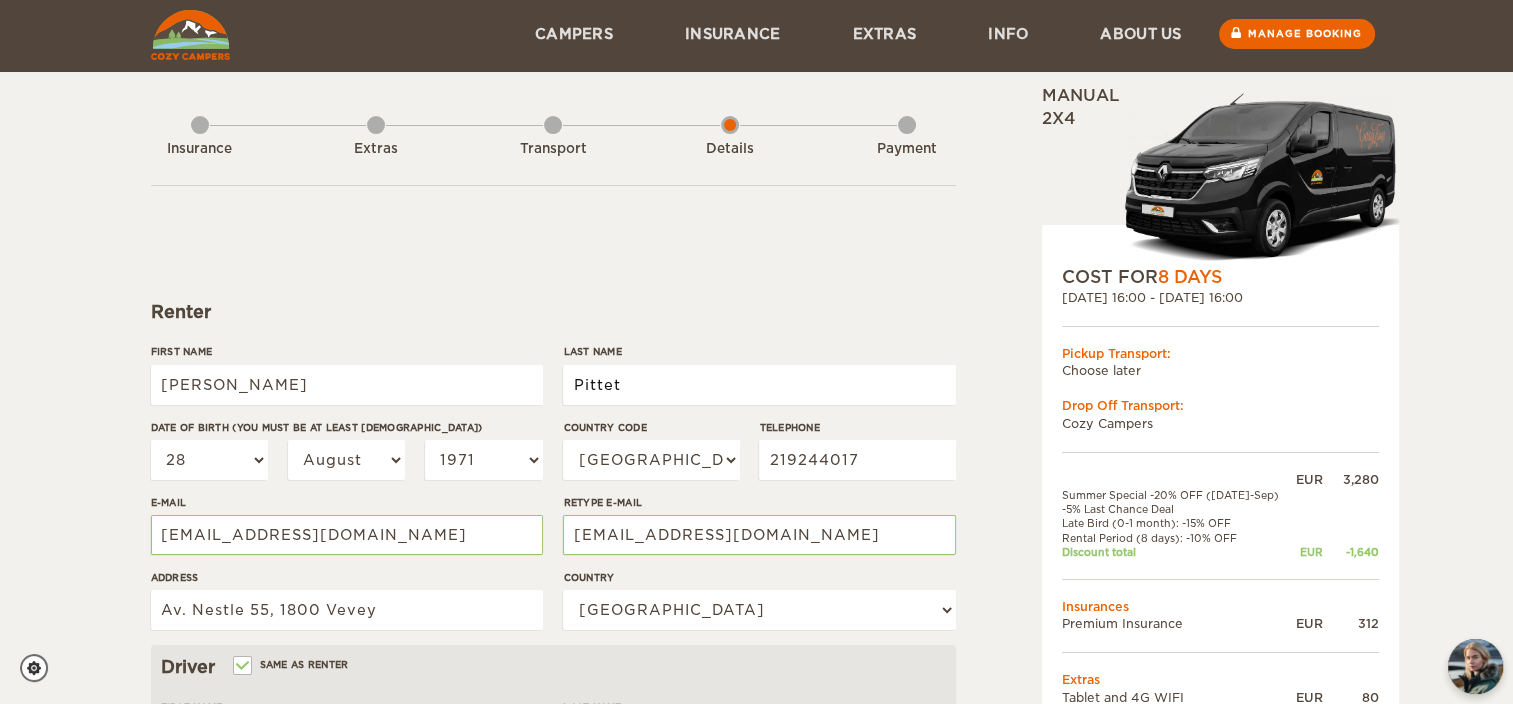 type on "Pittet" 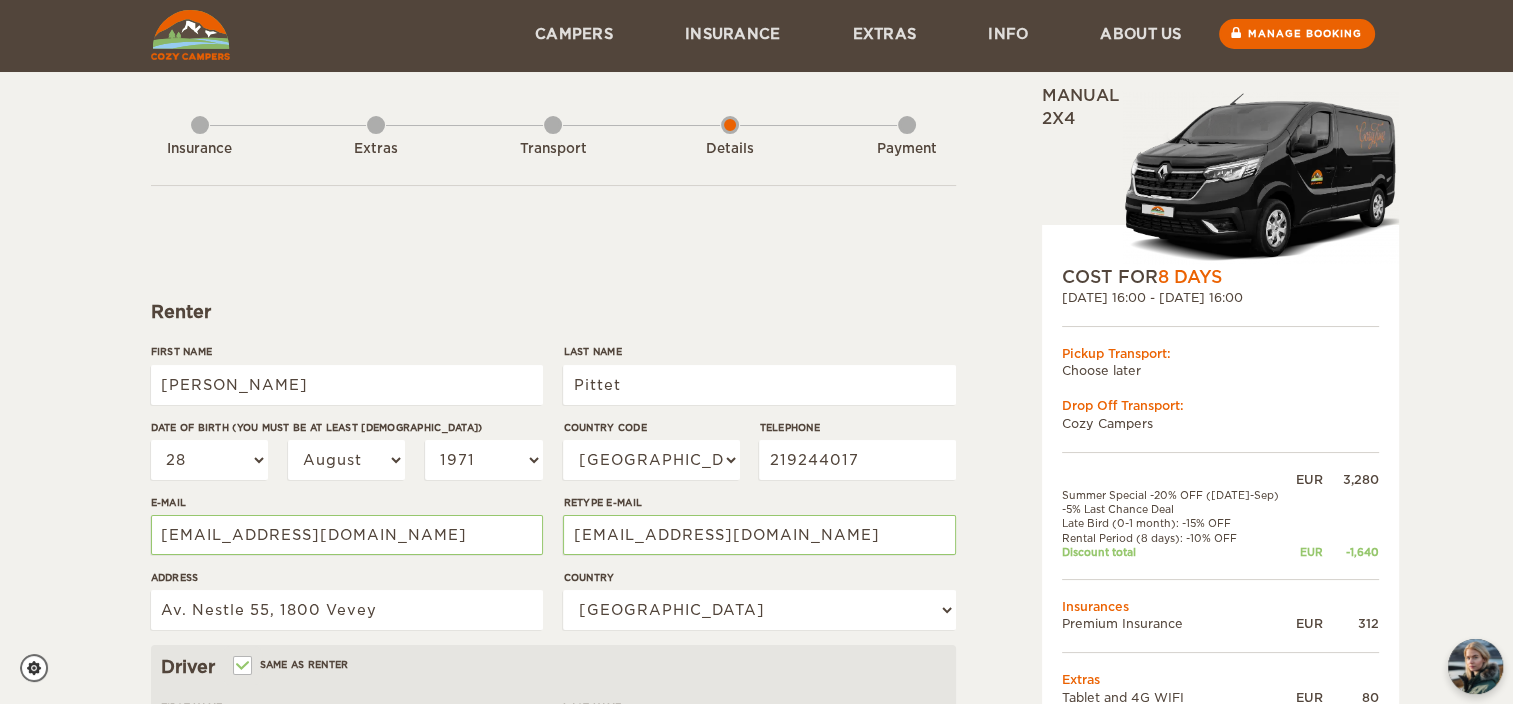 type on "Pittet" 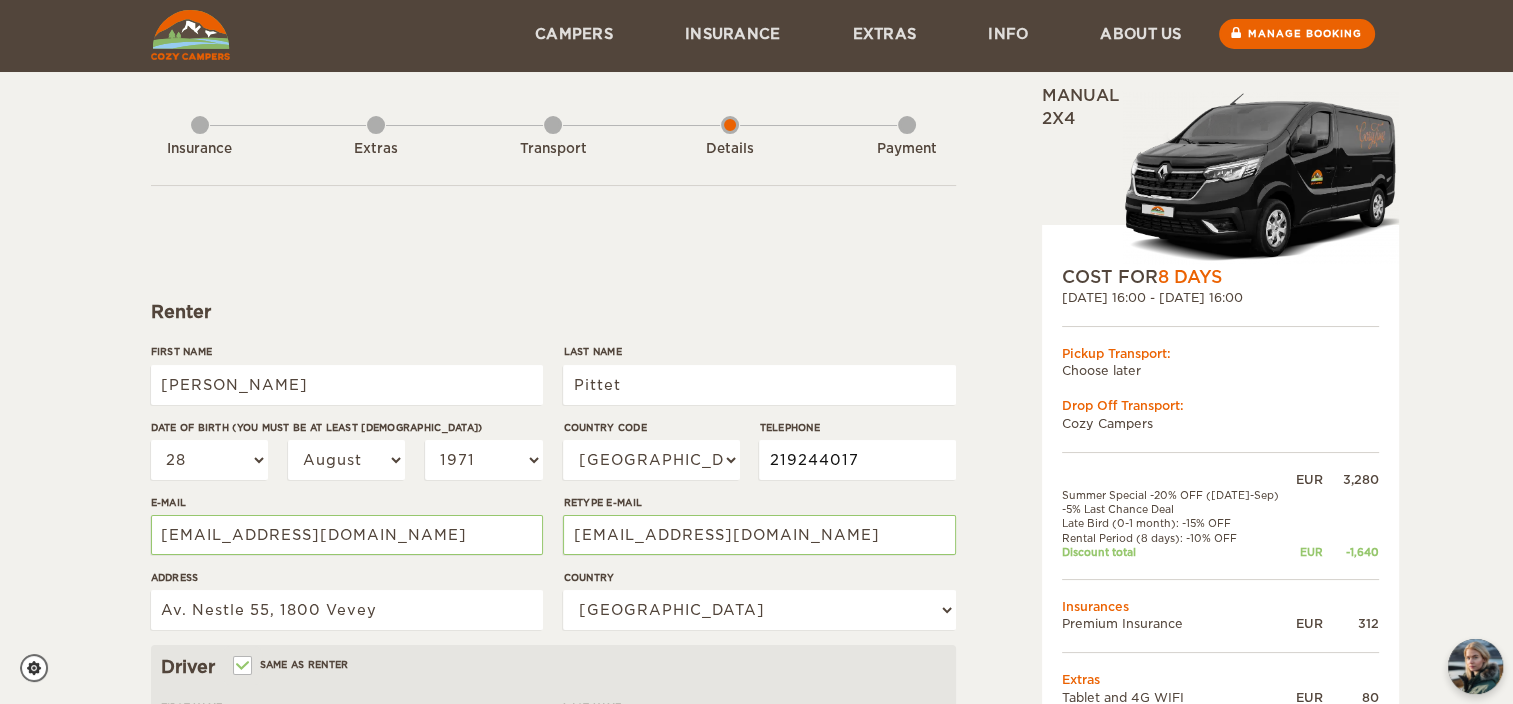 drag, startPoint x: 882, startPoint y: 463, endPoint x: 719, endPoint y: 443, distance: 164.22241 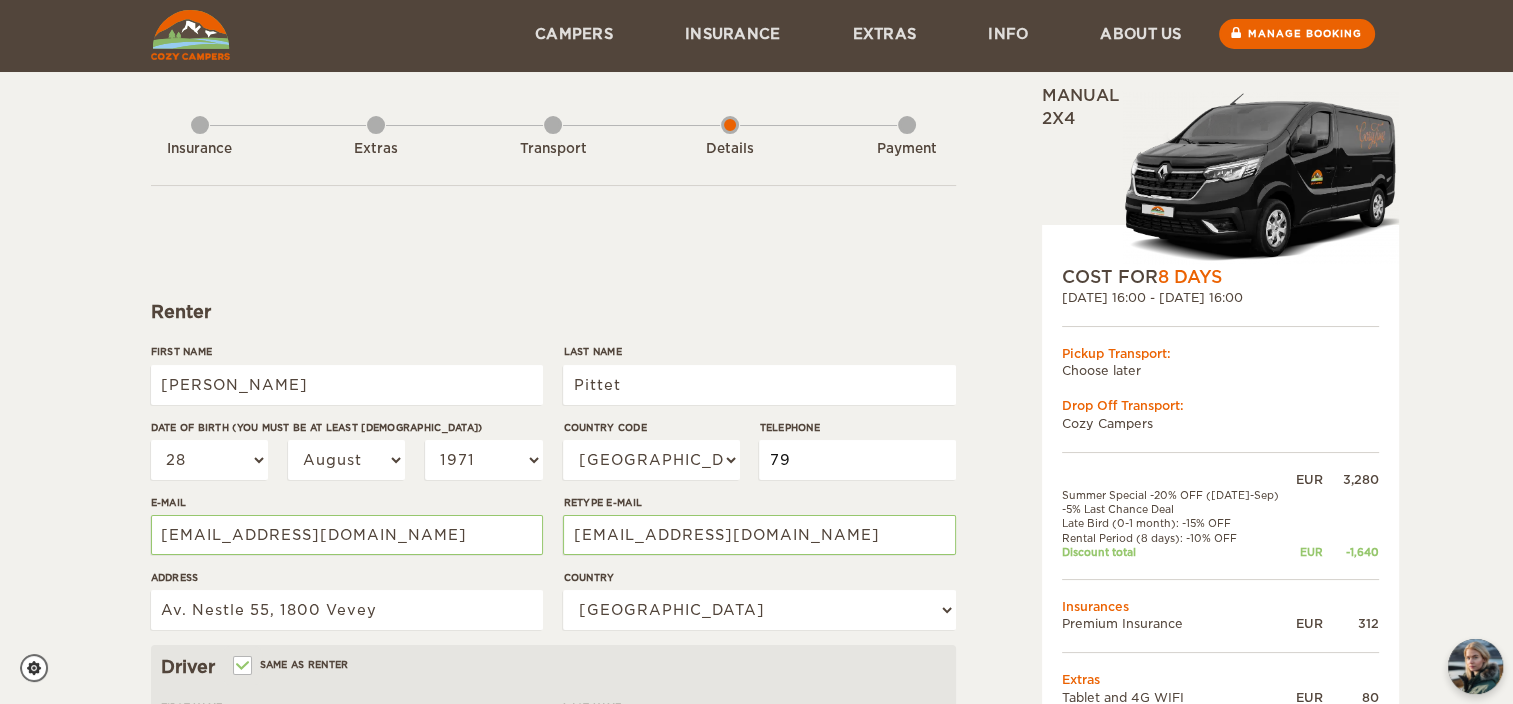 type on "797389780" 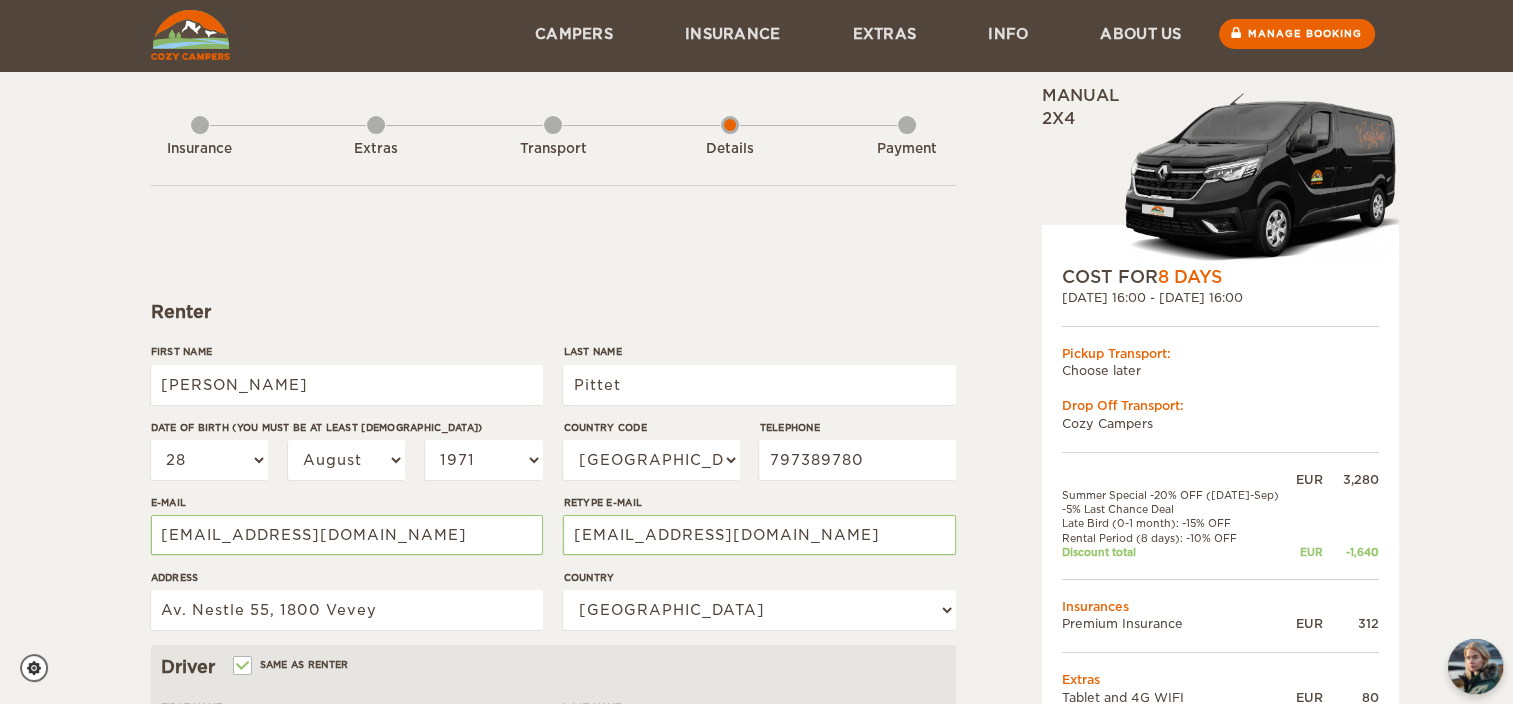 click on "Renter" at bounding box center (553, 312) 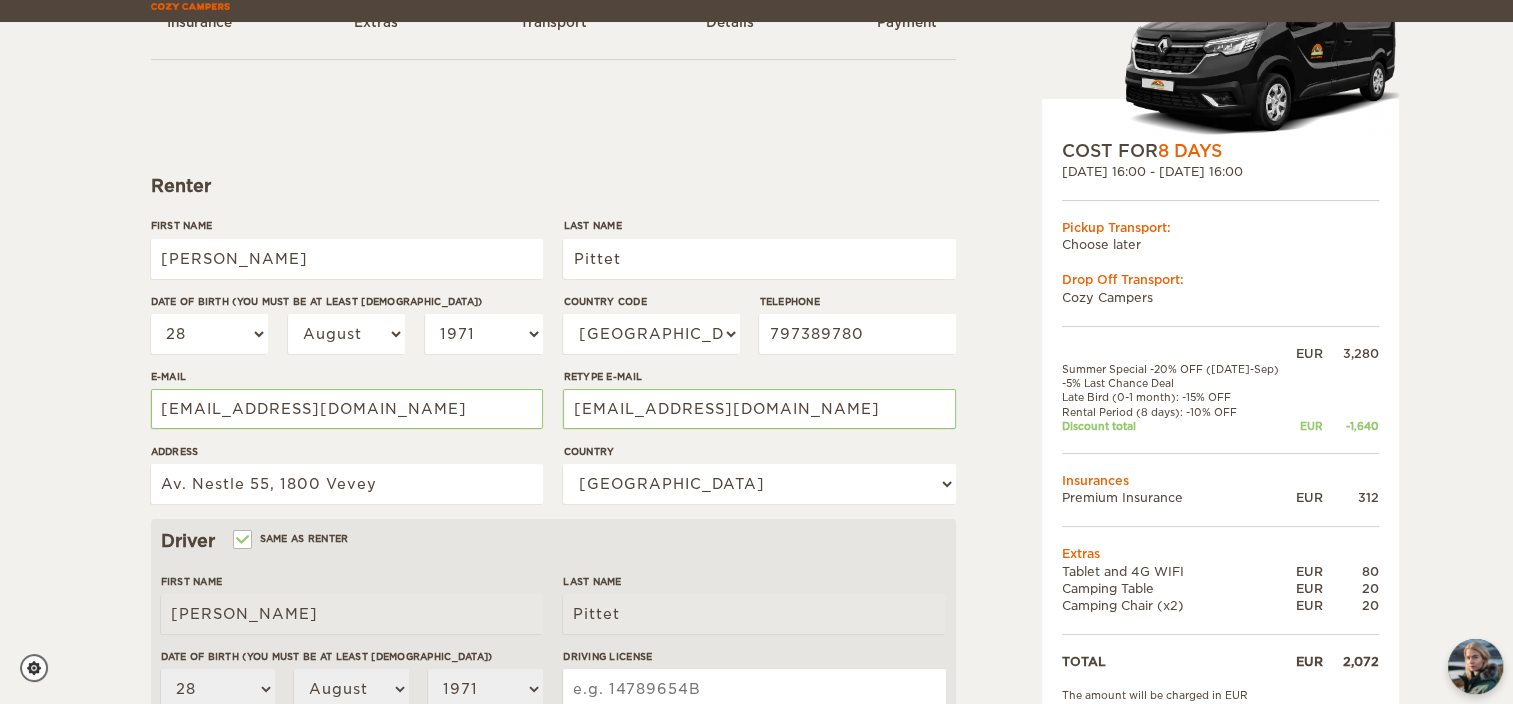 scroll, scrollTop: 164, scrollLeft: 0, axis: vertical 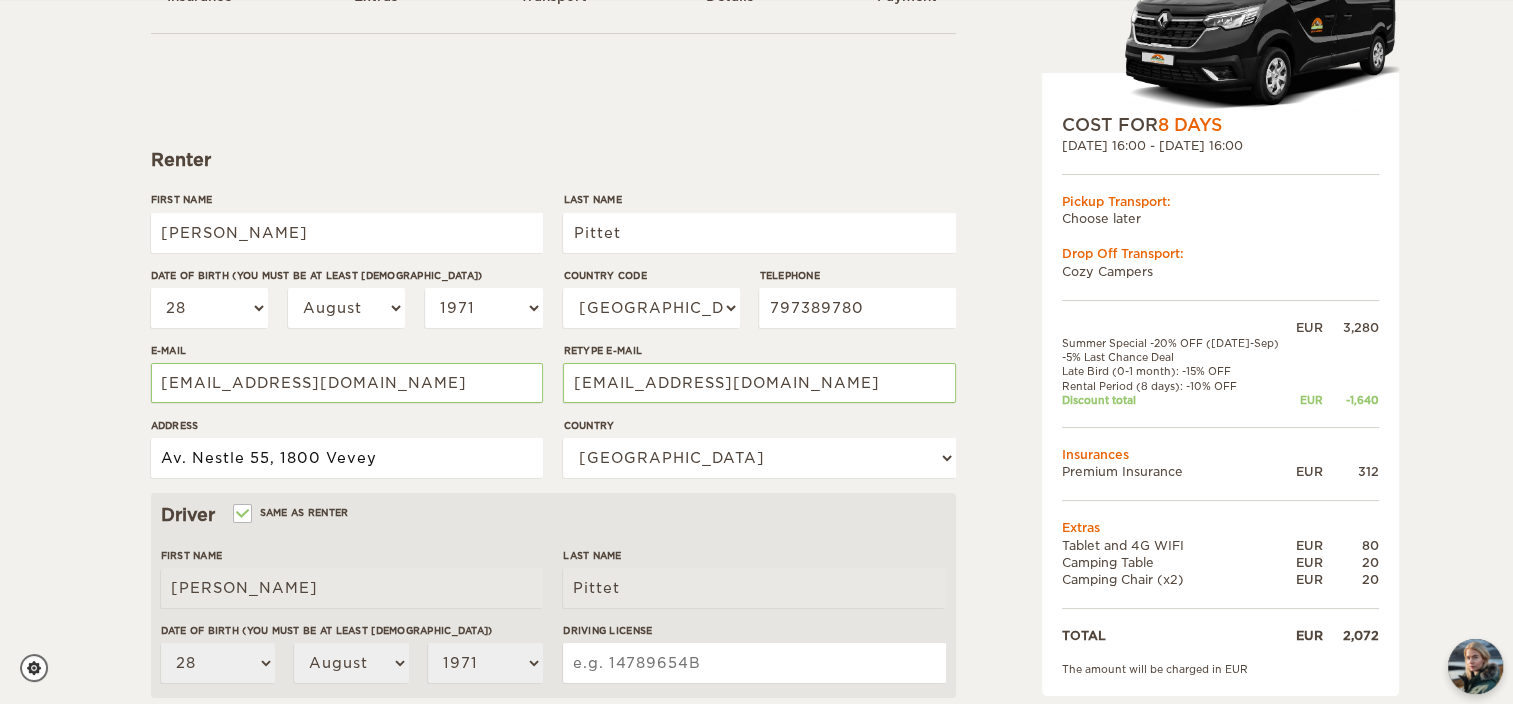 drag, startPoint x: 408, startPoint y: 461, endPoint x: 67, endPoint y: 440, distance: 341.64603 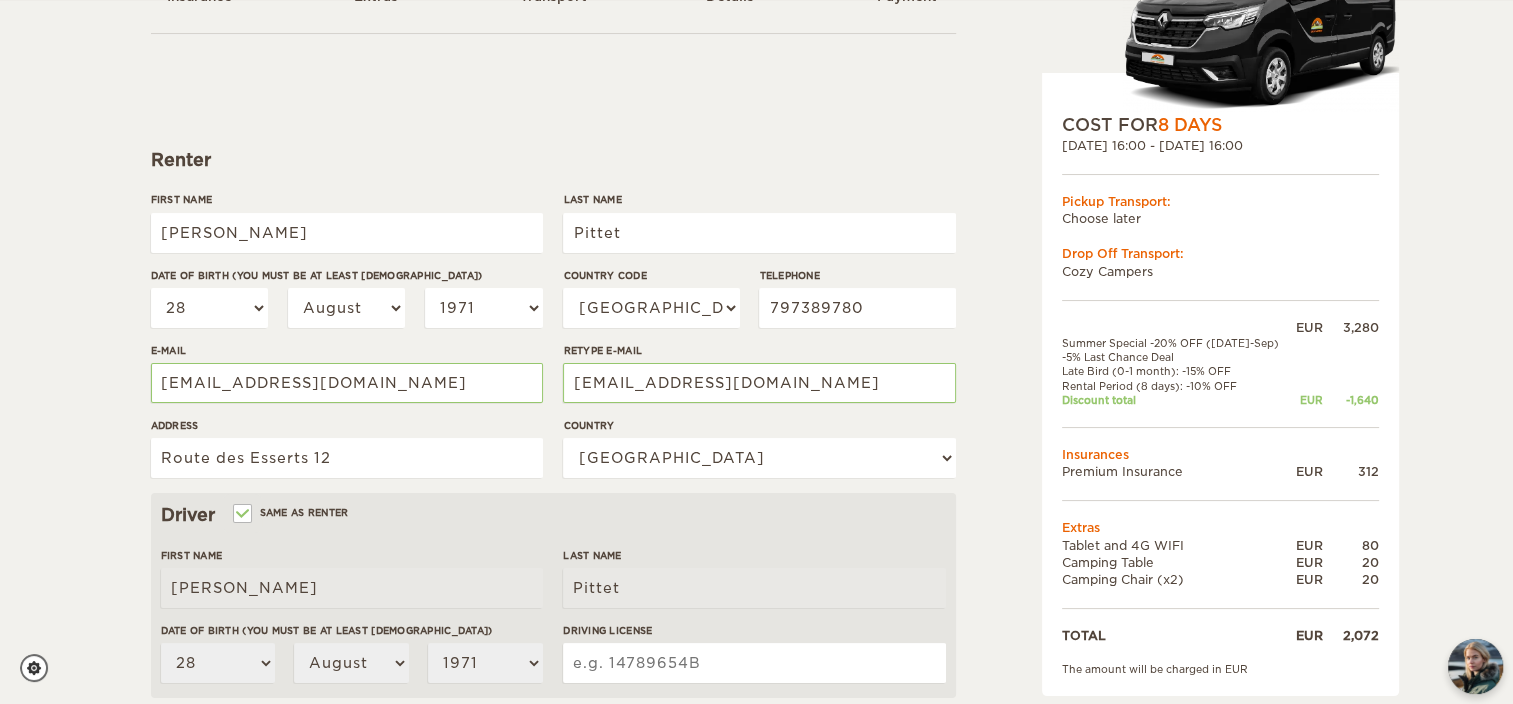 click on "Expand
Collapse
Total
2,072
EUR
Manual 2x4
COST FOR  8 Days
01. Aug 2025 16:00 - 09. Aug 2025 16:00
Pickup Transport:
Choose later
Drop Off Transport:
Cozy Campers
EUR" at bounding box center (1169, 524) 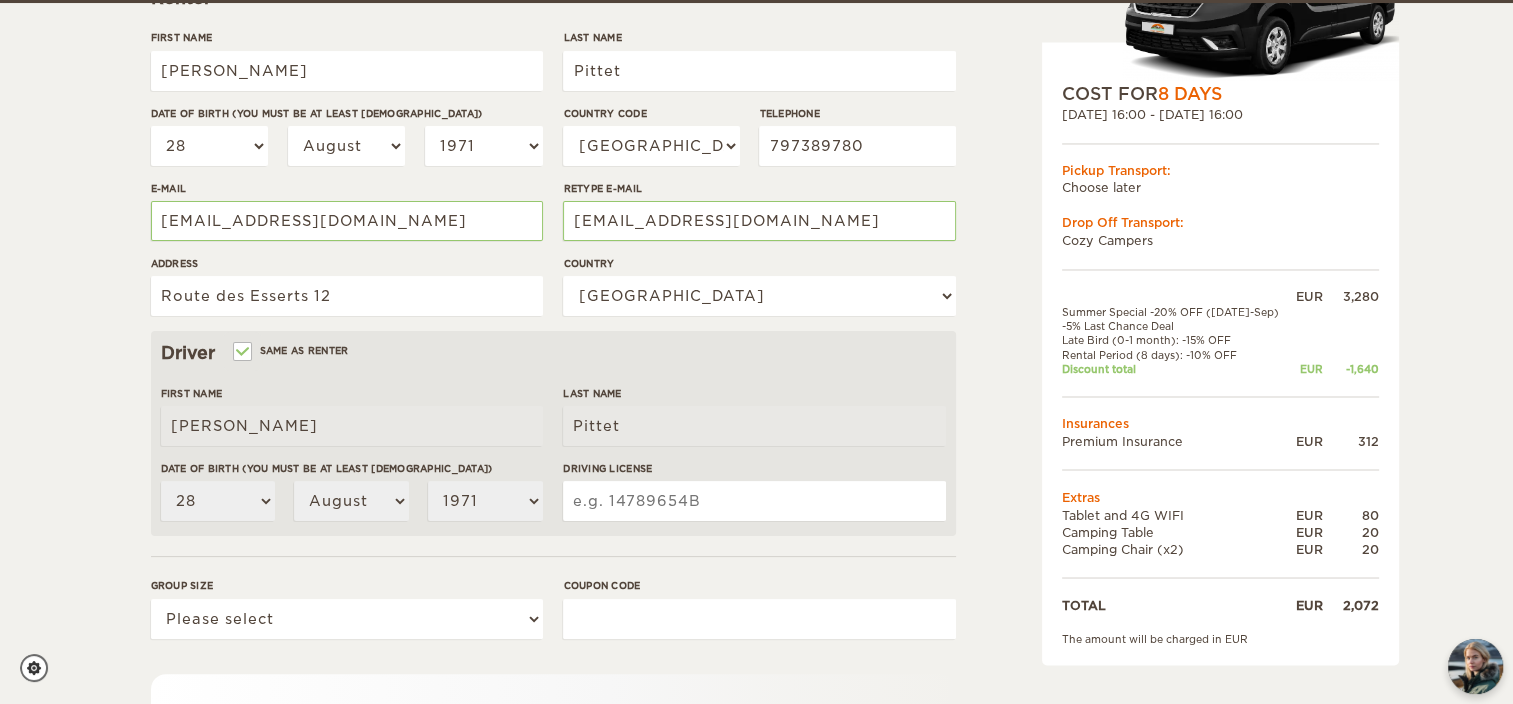 scroll, scrollTop: 328, scrollLeft: 0, axis: vertical 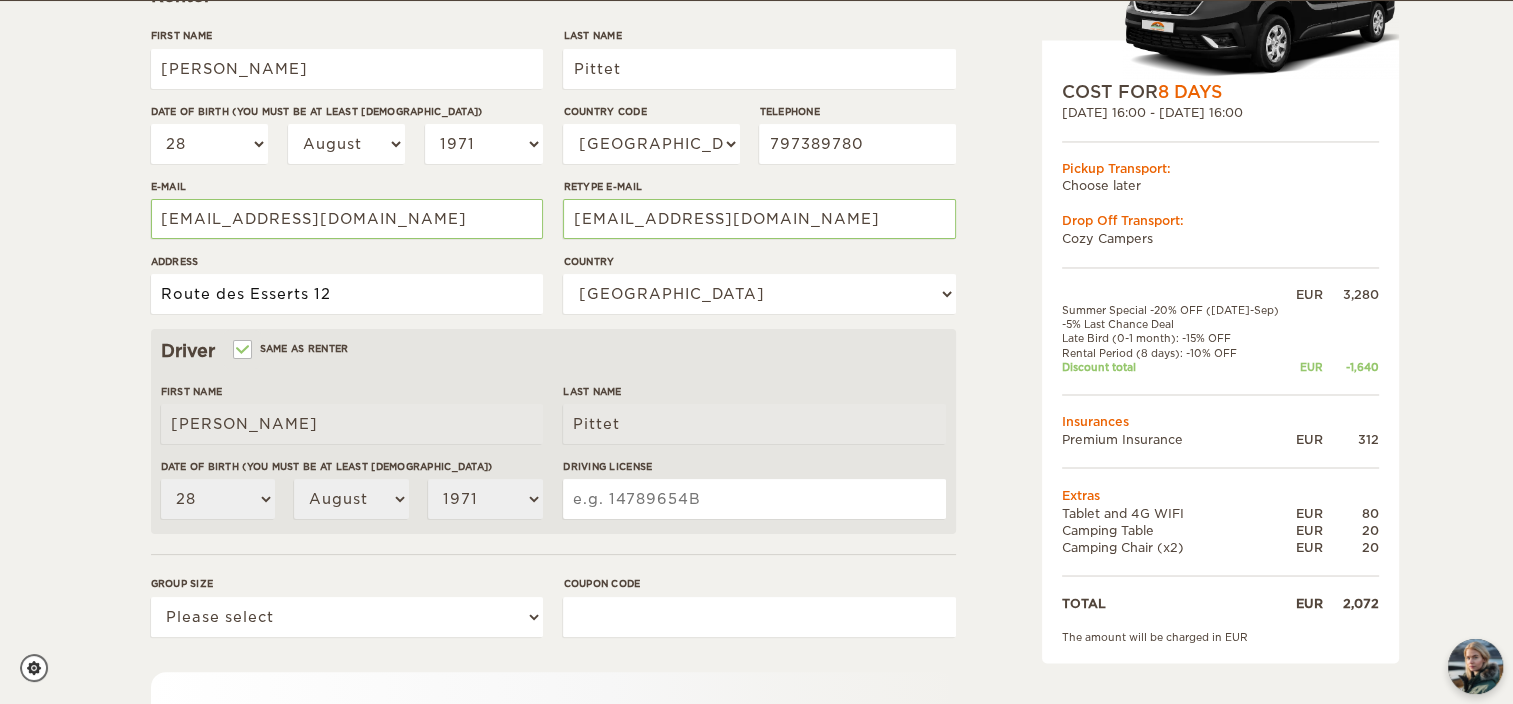 click on "Route des Esserts 12" at bounding box center (347, 294) 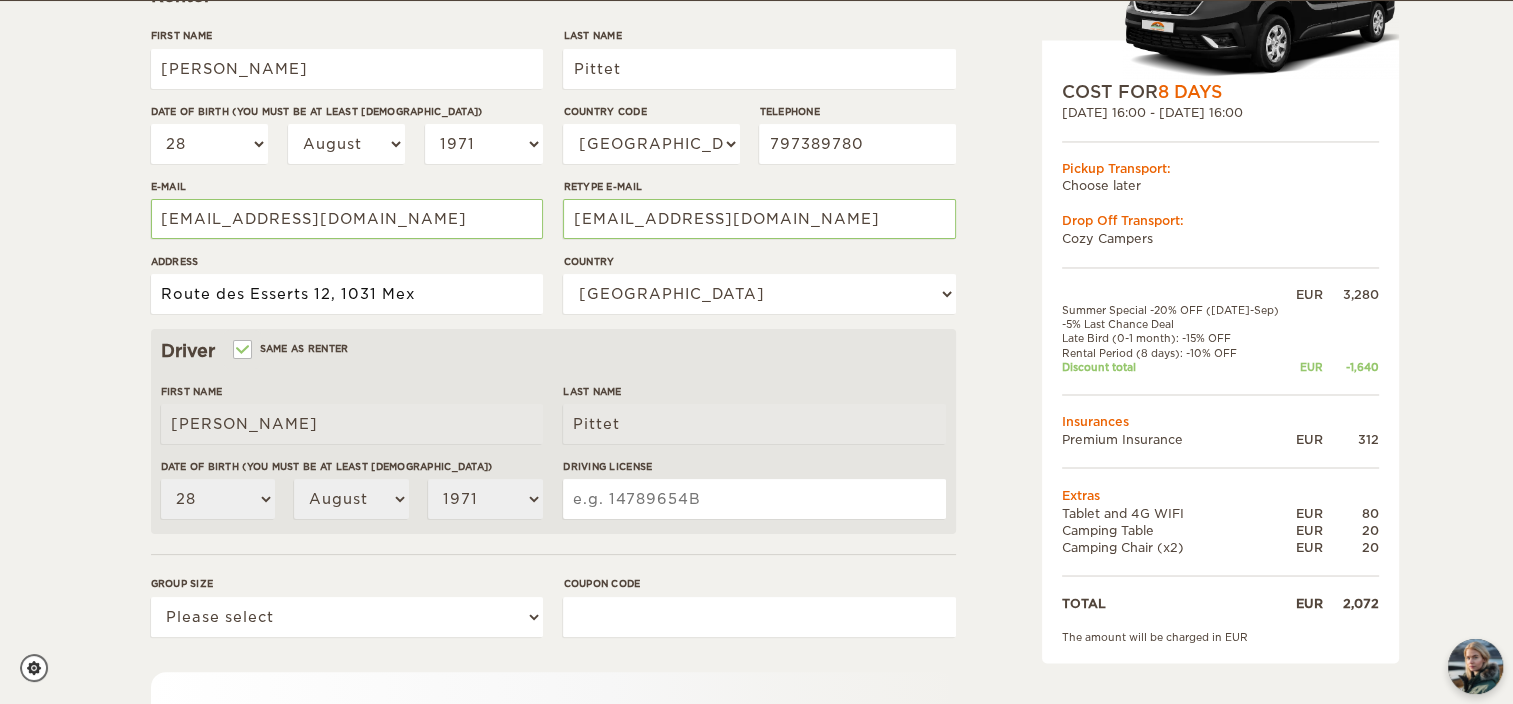 type on "Route des Esserts 12, 1031 Mex" 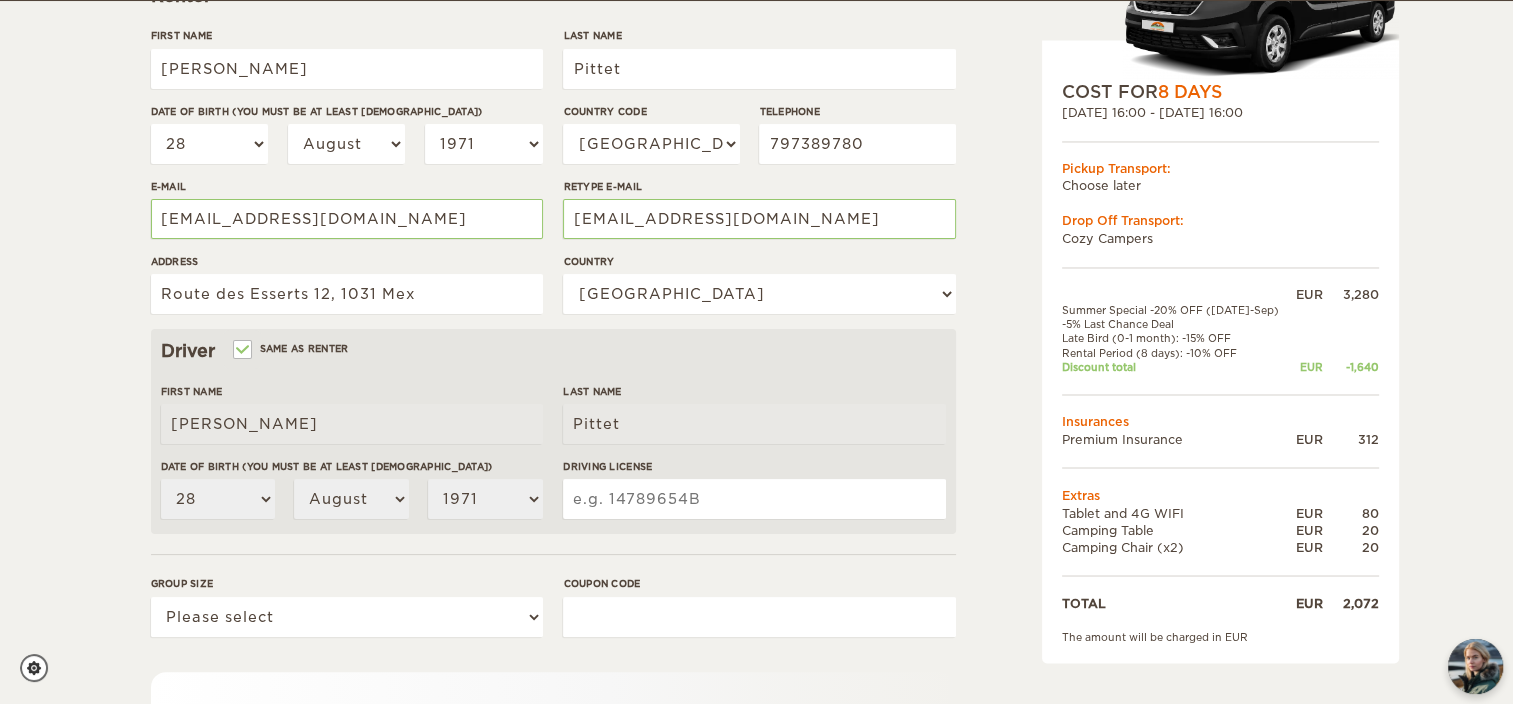 click on "Expand
Collapse
Total
2,072
EUR
Manual 2x4
COST FOR  8 Days
01. Aug 2025 16:00 - 09. Aug 2025 16:00
Pickup Transport:
Choose later
Drop Off Transport:
Cozy Campers" at bounding box center (757, 360) 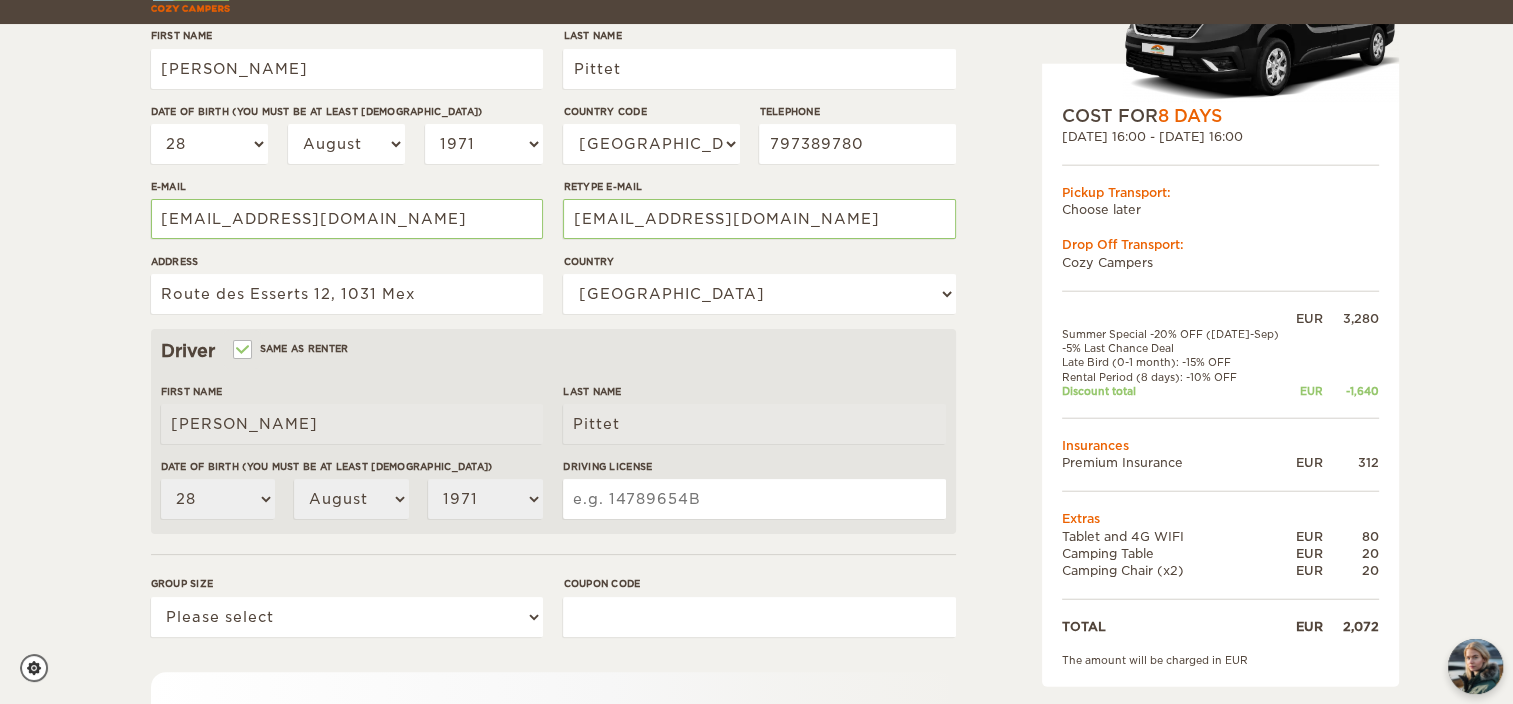 scroll, scrollTop: 387, scrollLeft: 0, axis: vertical 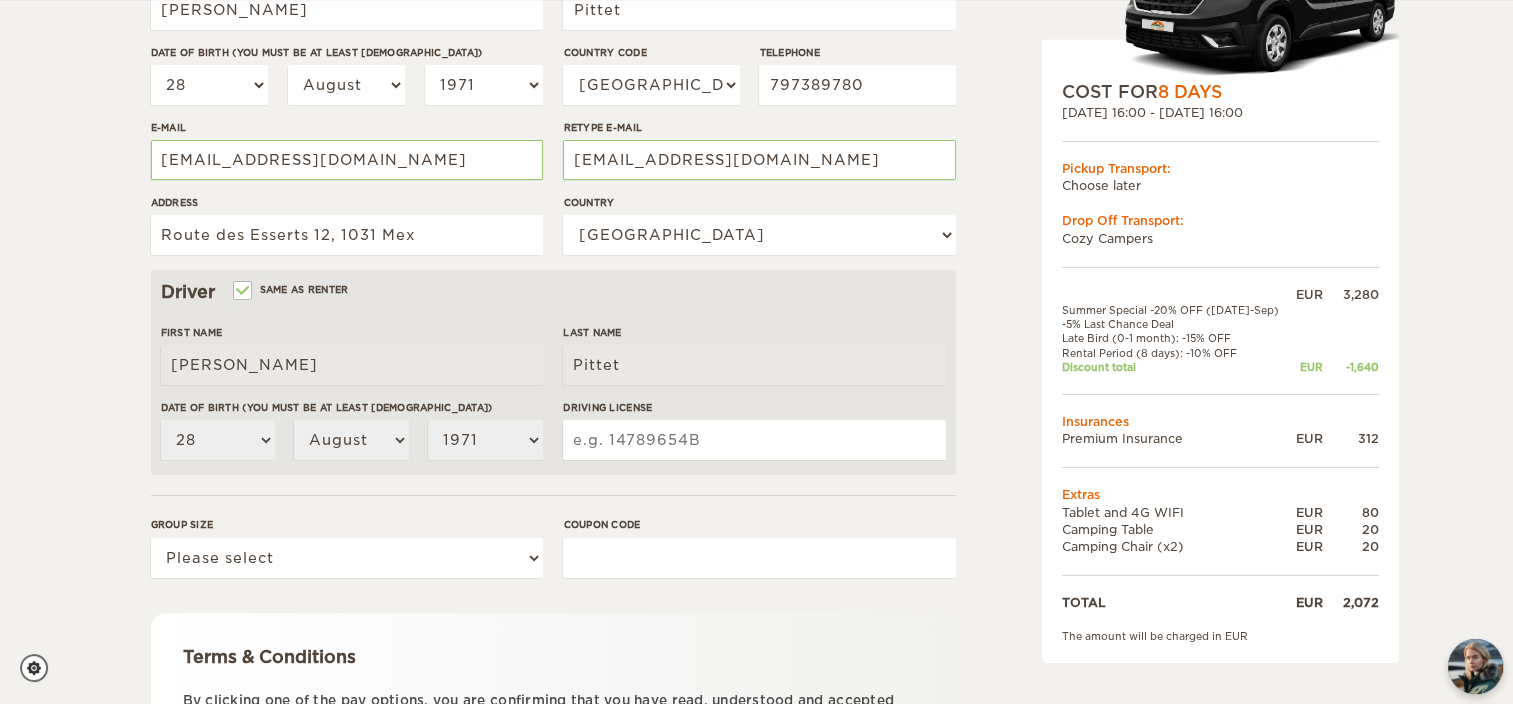 click on "Driving License" at bounding box center (754, 440) 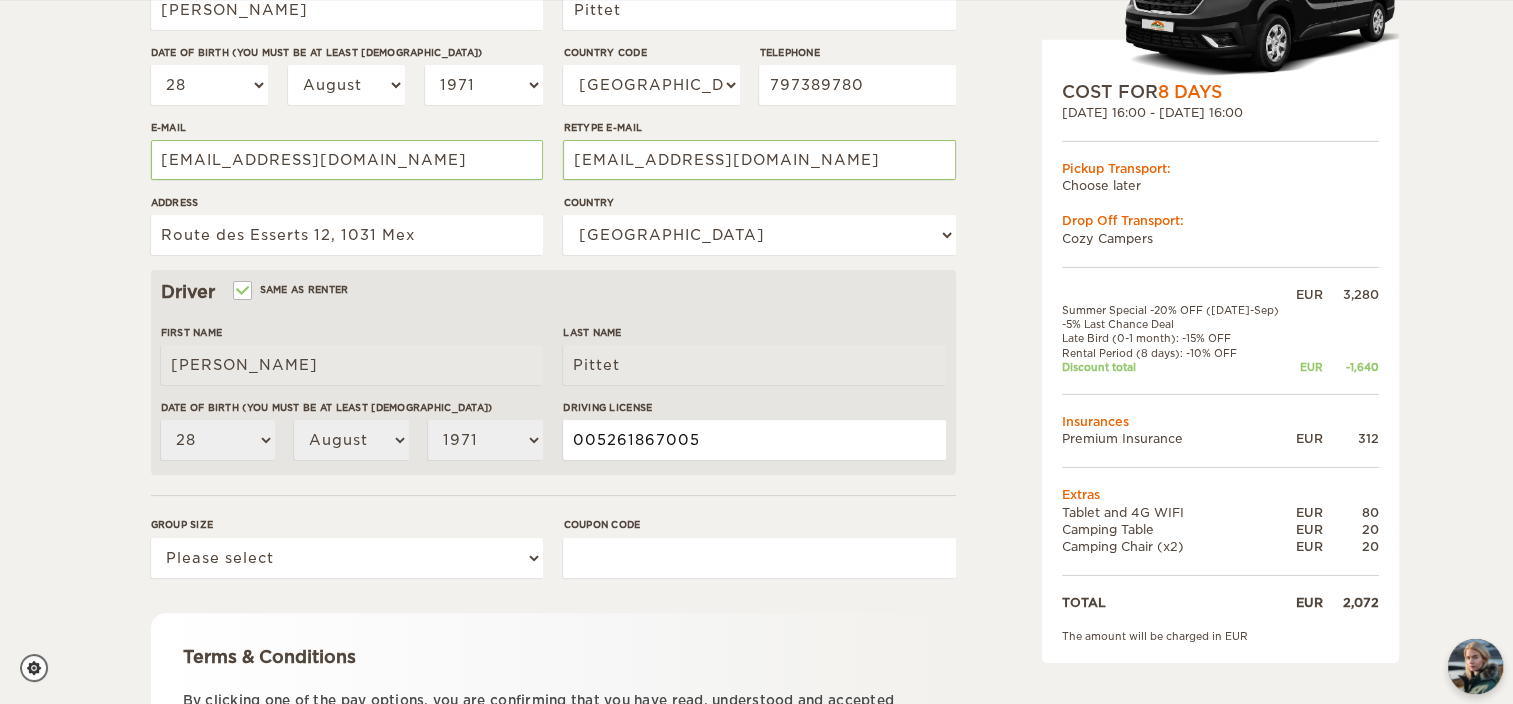 type on "005261867005" 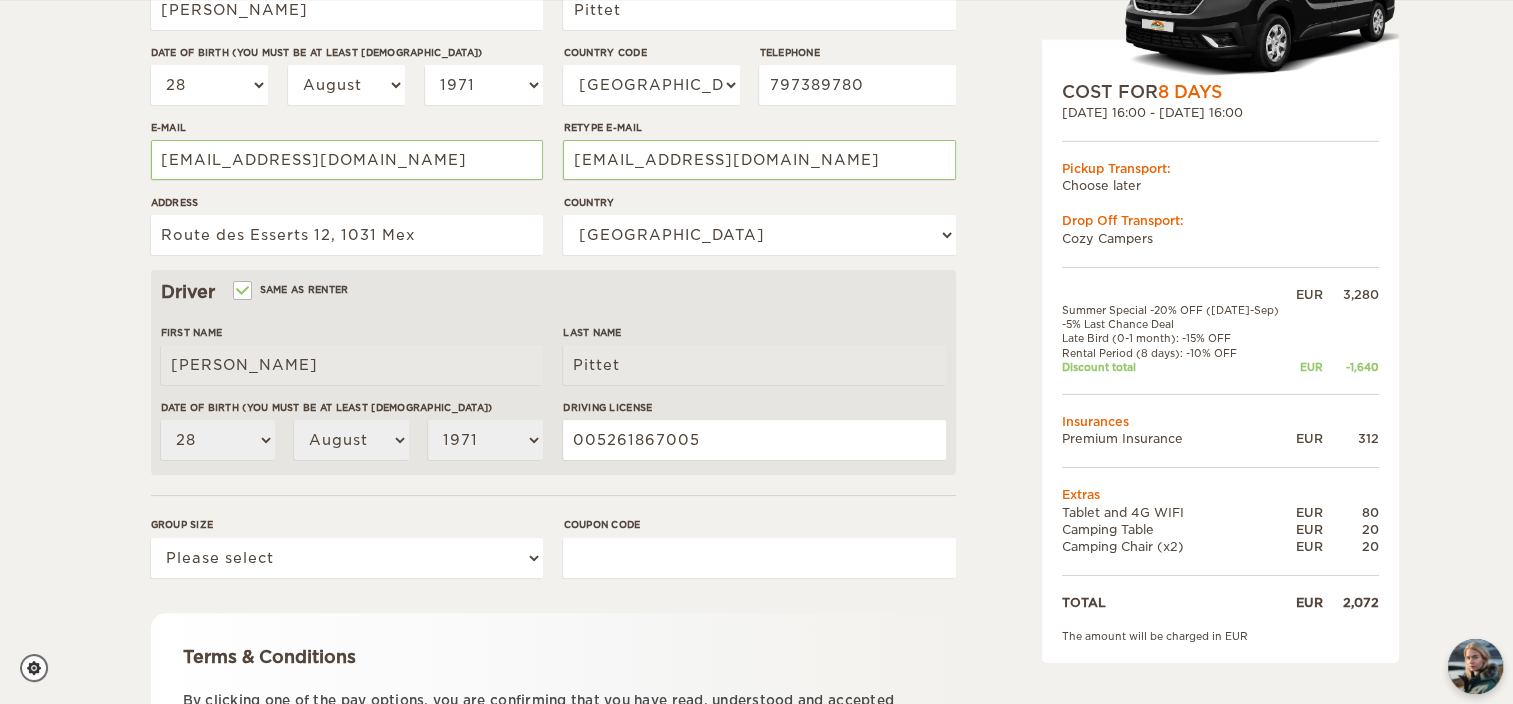 click on "Expand
Collapse
Total
2,072
EUR
Manual 2x4
COST FOR  8 Days
01. Aug 2025 16:00 - 09. Aug 2025 16:00
Pickup Transport:
Choose later
Drop Off Transport:
Cozy Campers
EUR" at bounding box center [1169, 301] 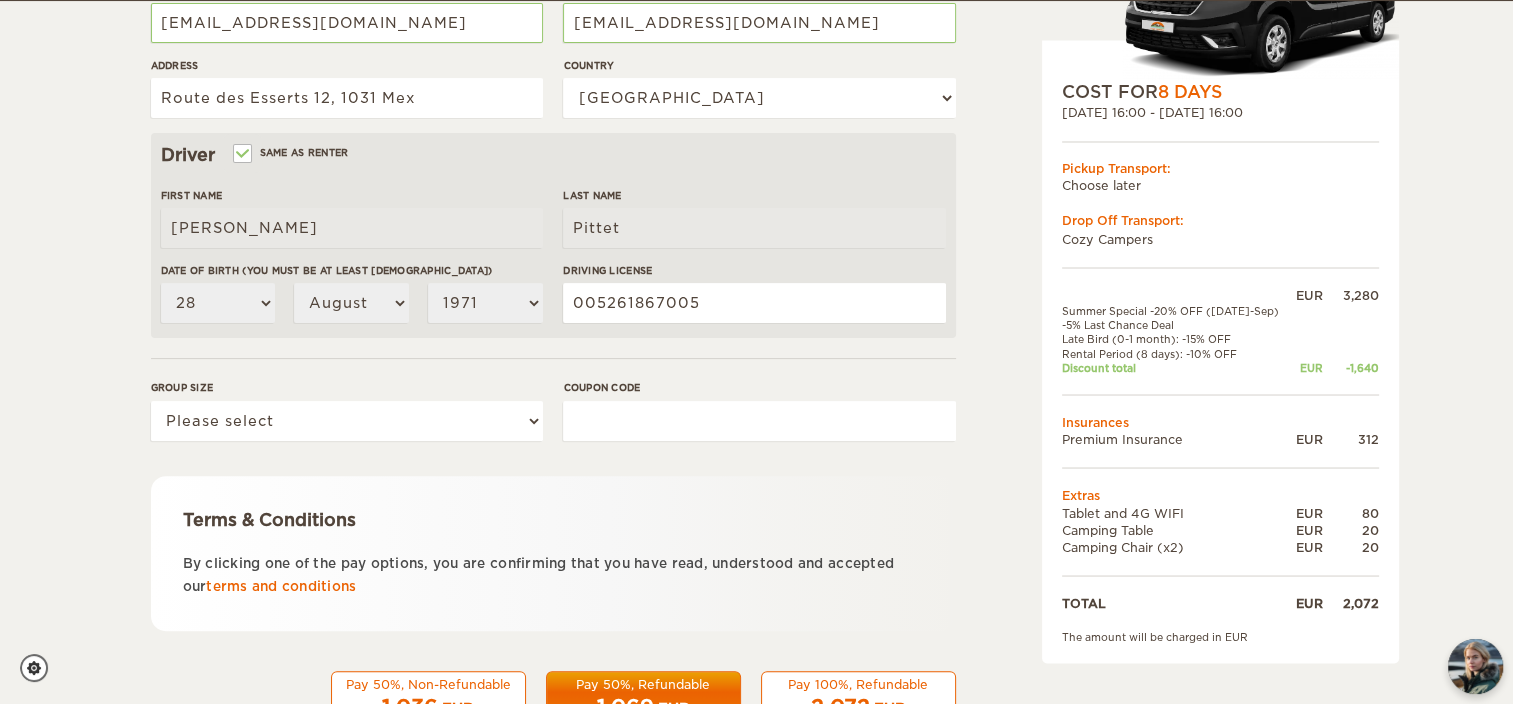 scroll, scrollTop: 596, scrollLeft: 0, axis: vertical 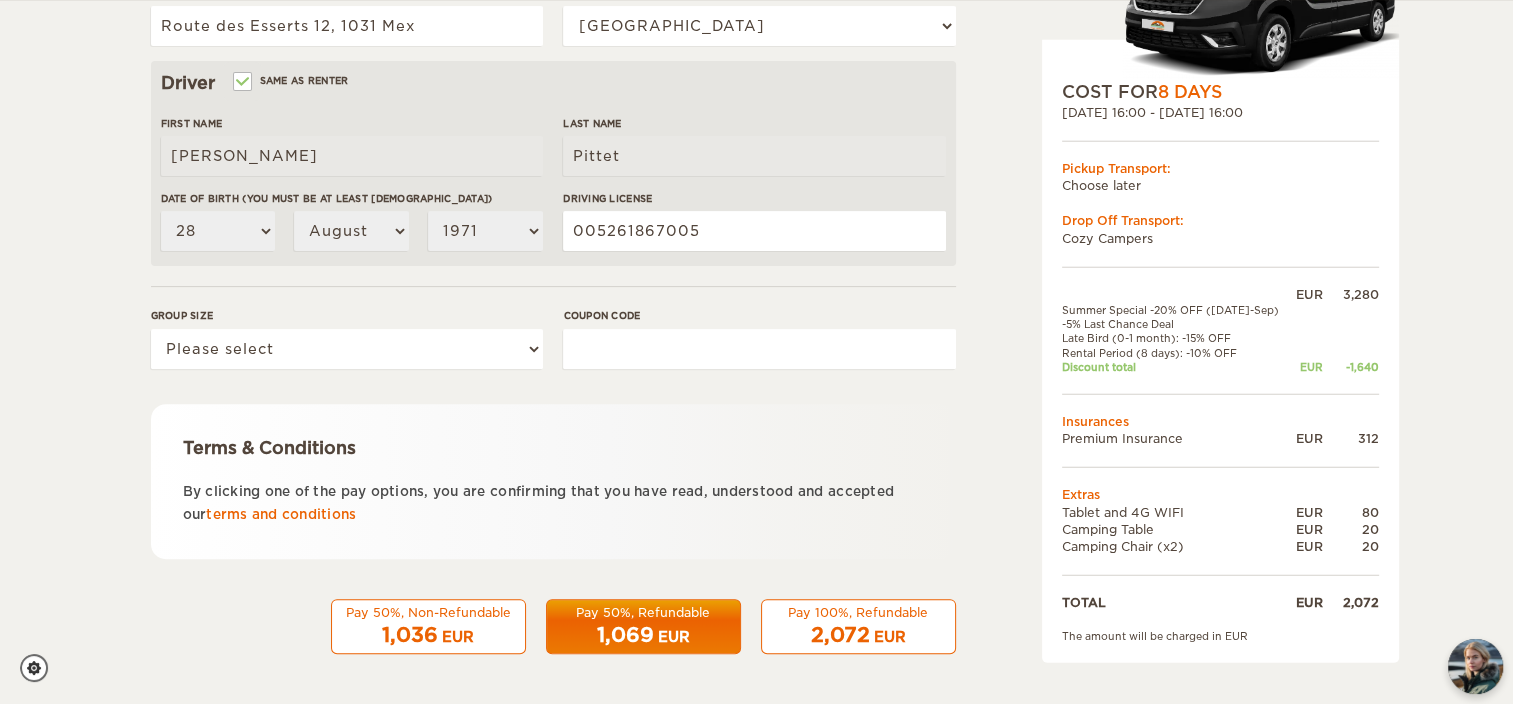 click on "1,069
EUR" at bounding box center [643, 635] 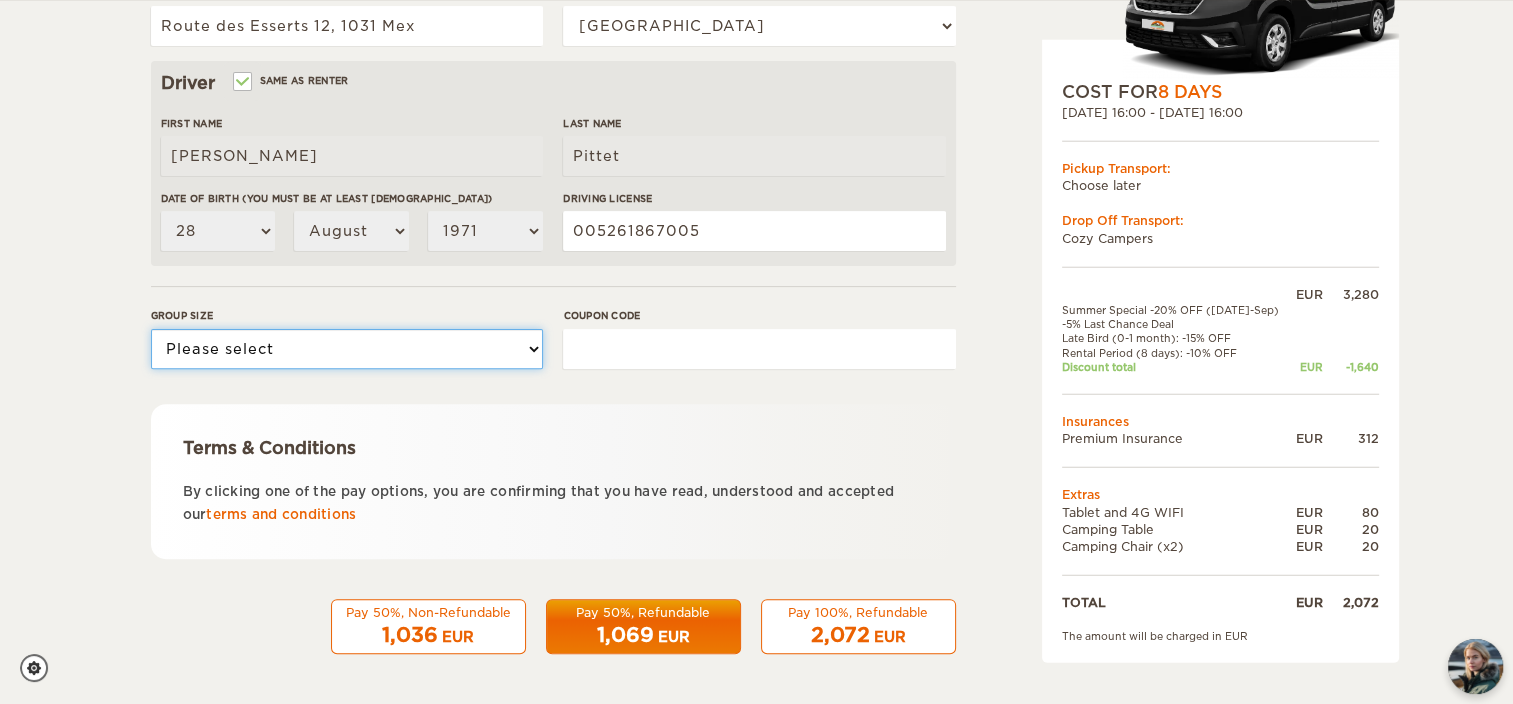click on "Please select
1 2" at bounding box center [347, 349] 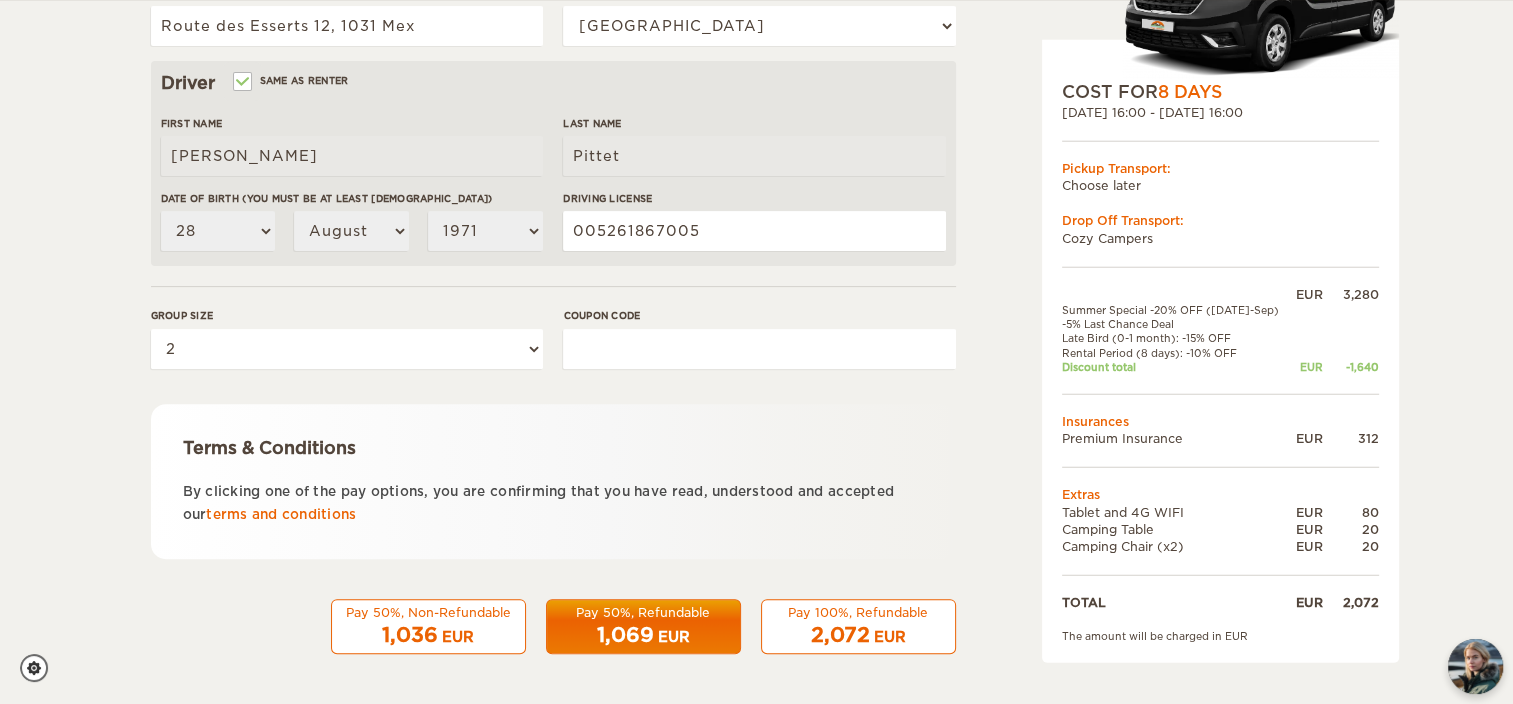 click on "1,069
EUR" at bounding box center [643, 635] 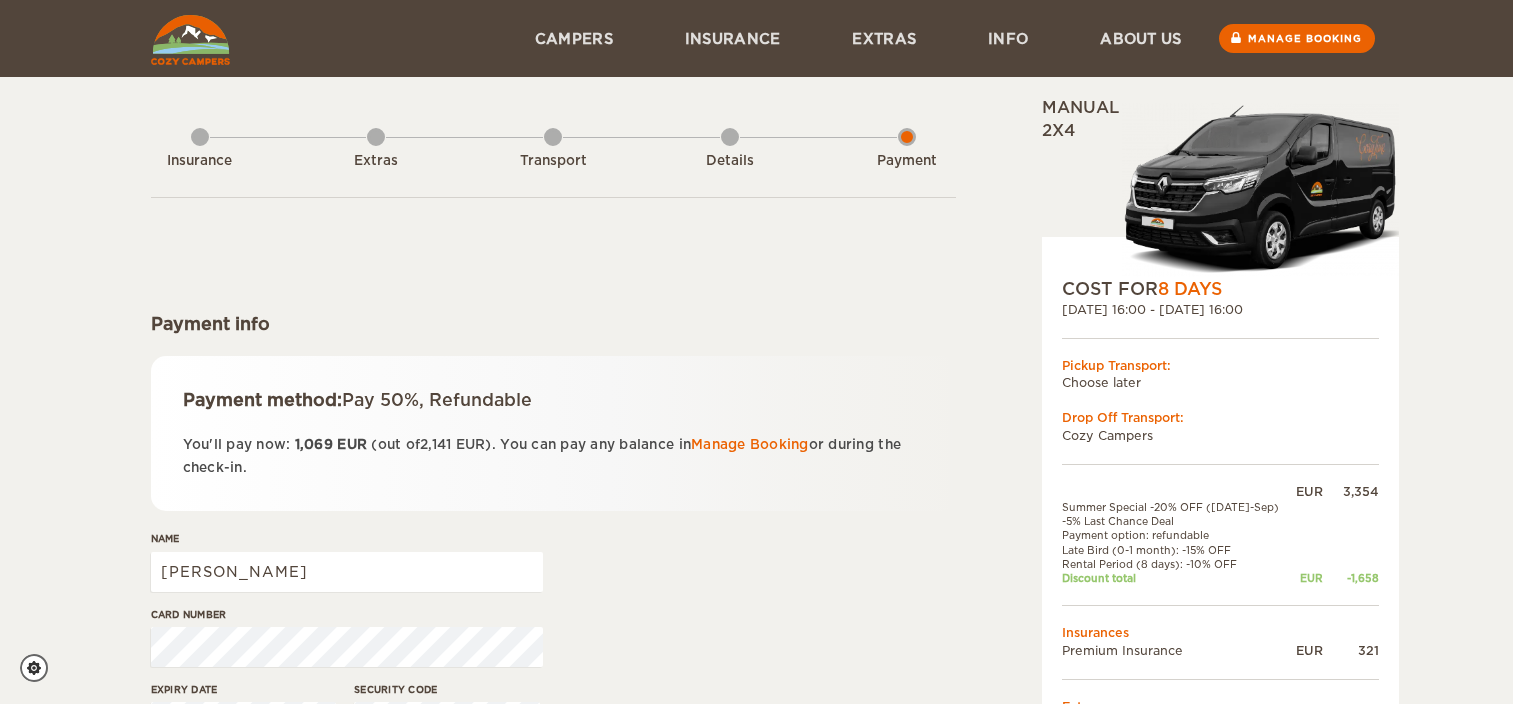 scroll, scrollTop: 0, scrollLeft: 0, axis: both 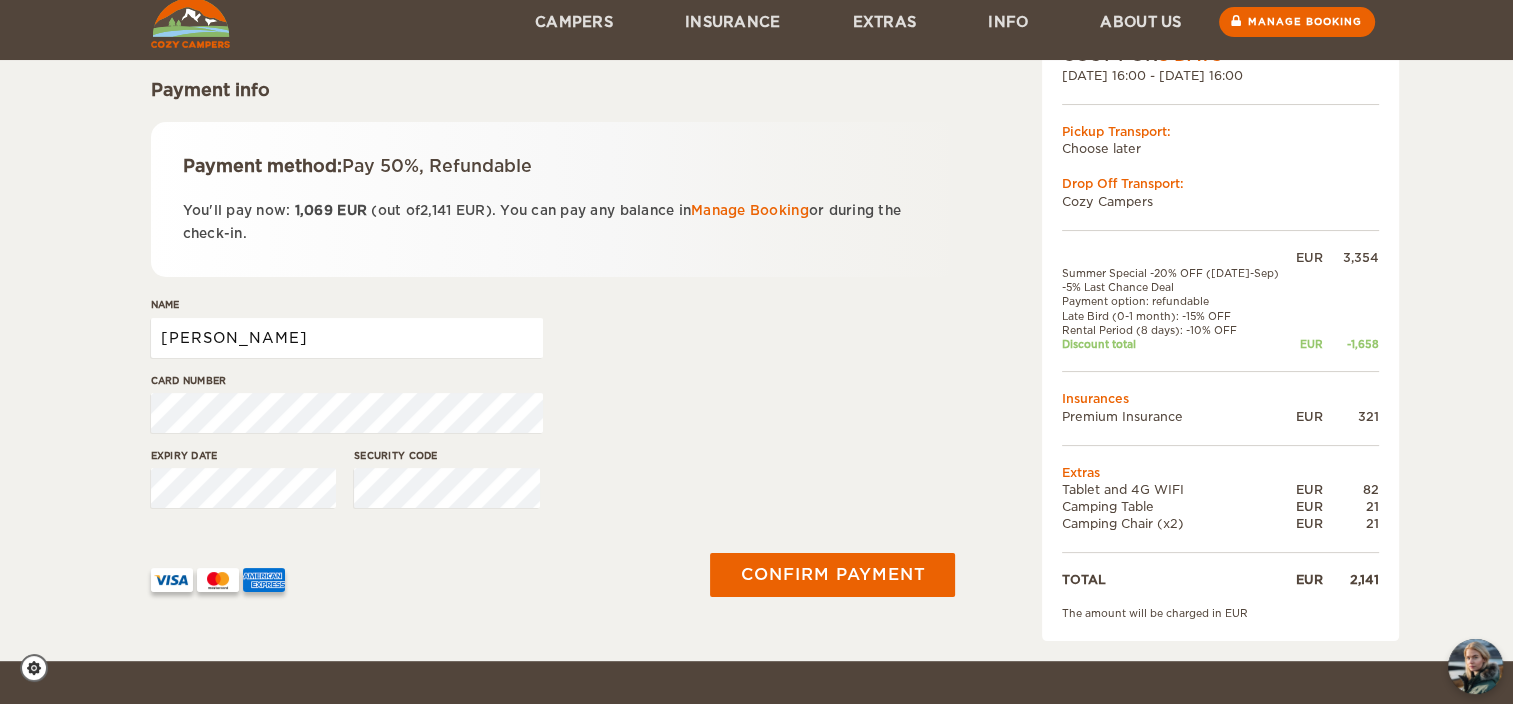 click on "Chantal" at bounding box center (347, 338) 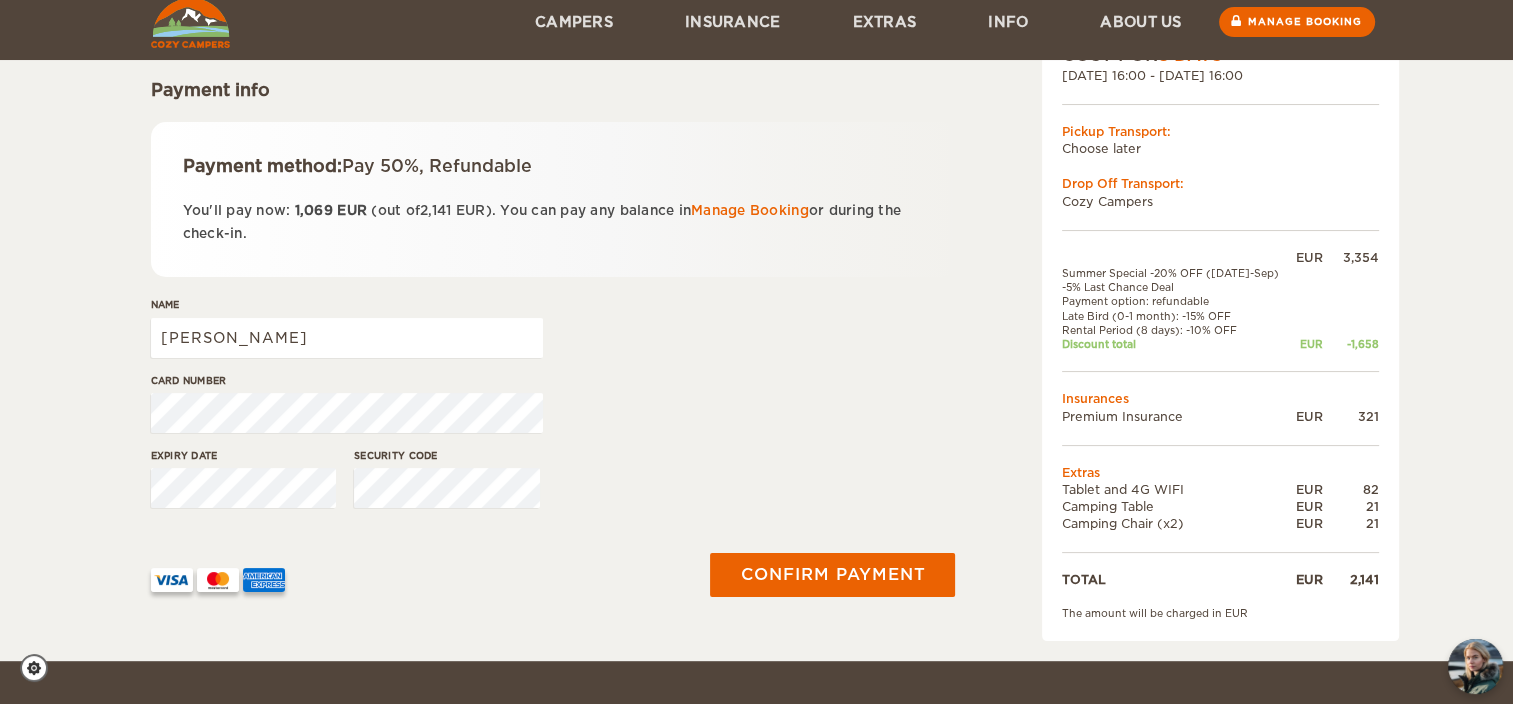 click on "Name
Chantal pittet" at bounding box center (553, 334) 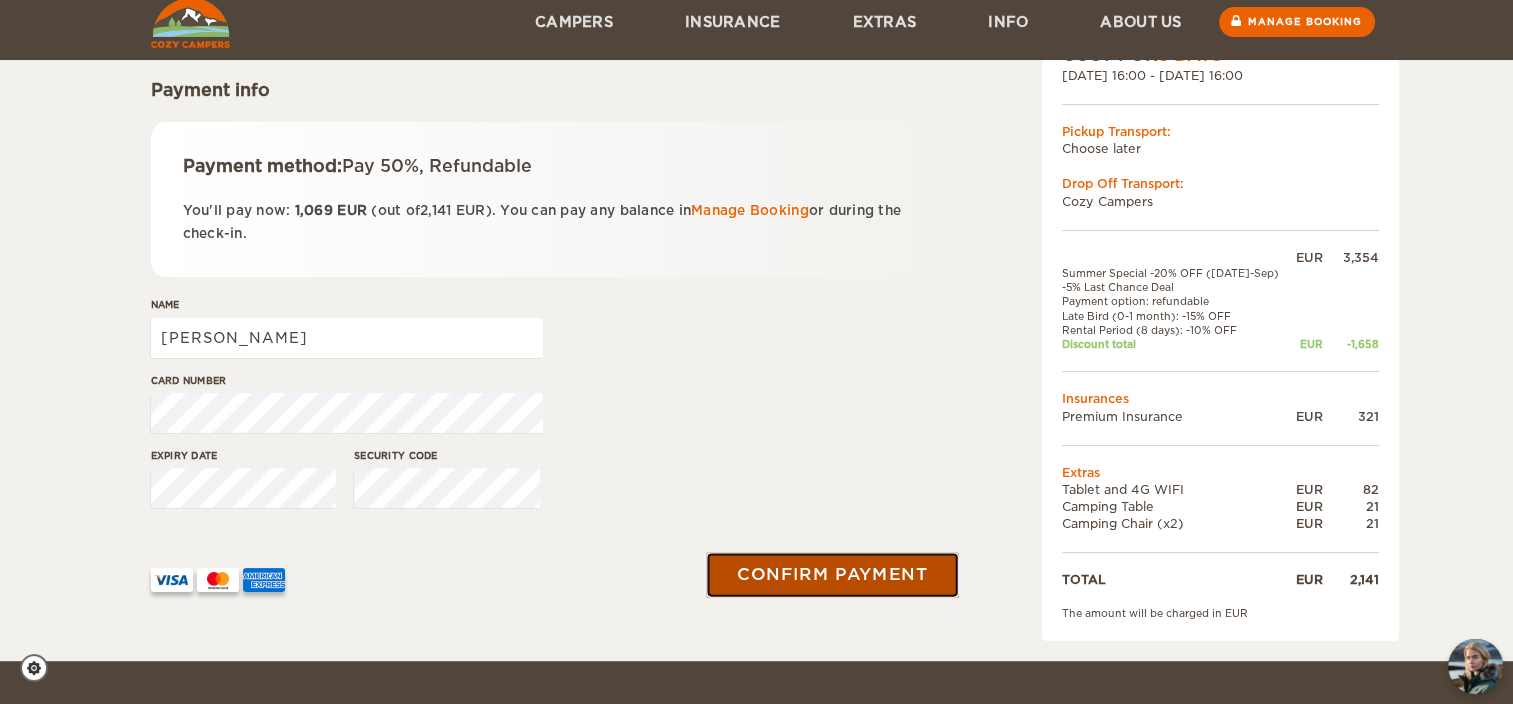 click on "Confirm payment" at bounding box center [833, 575] 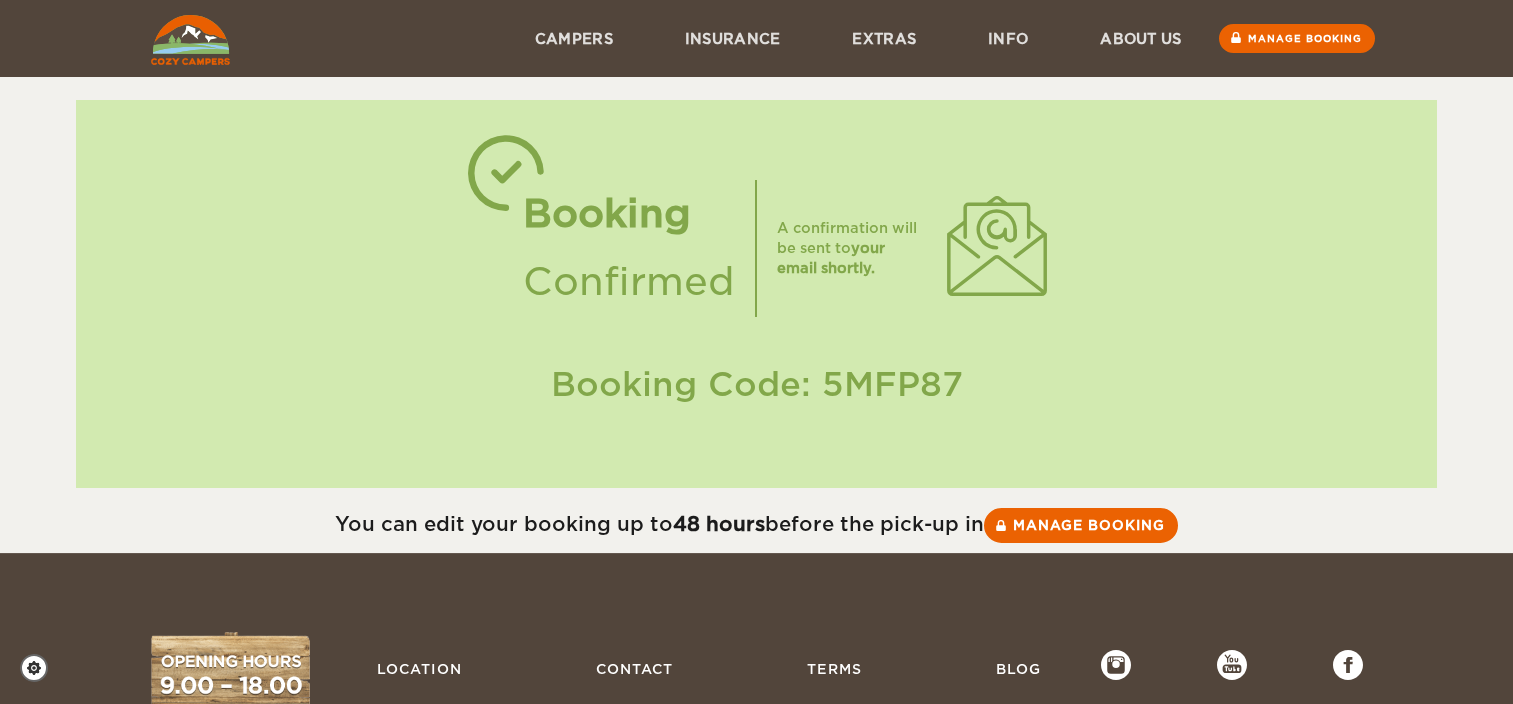 scroll, scrollTop: 0, scrollLeft: 0, axis: both 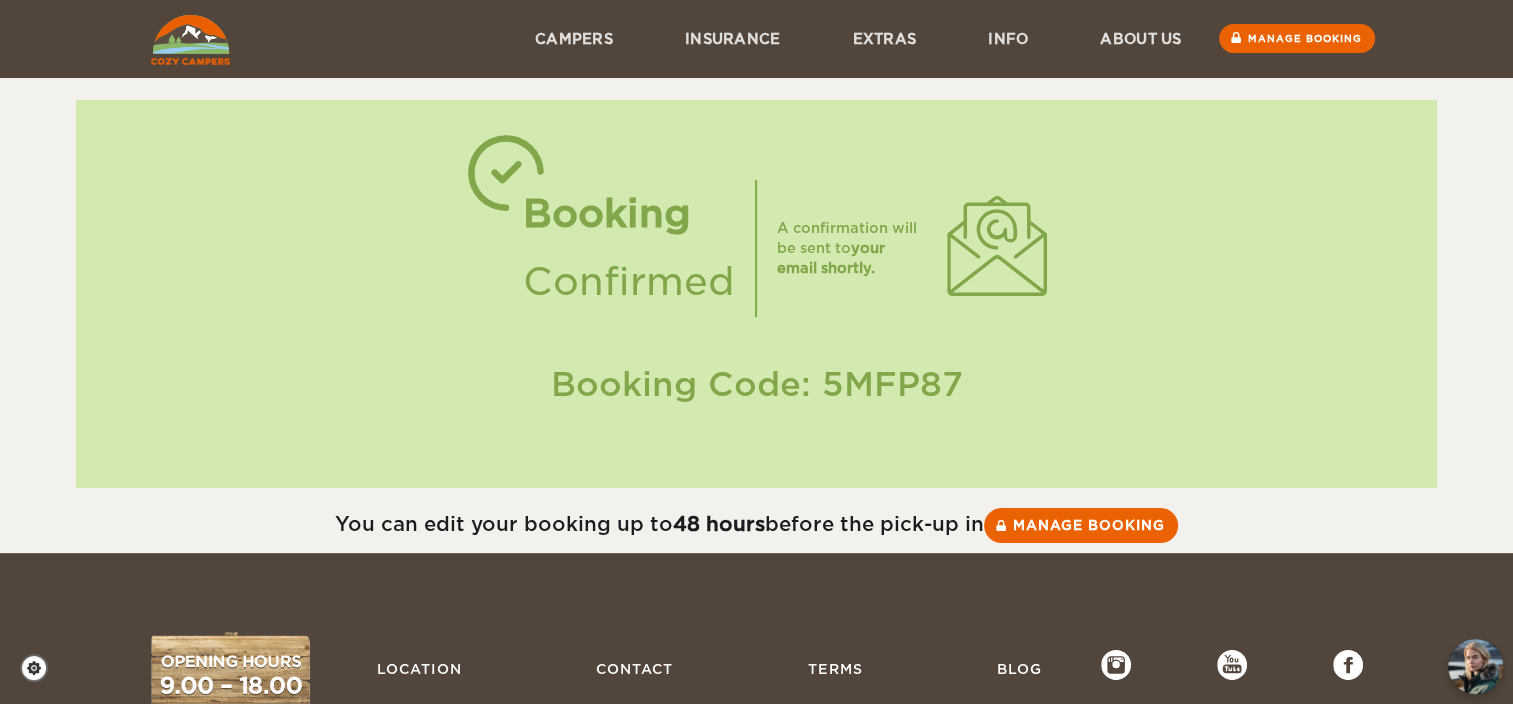 click on "Booking
Confirmed
A confirmation will be sent to  your email shortly.
Booking Code: 5MFP87
You can edit your booking up to  48 hours  before the pick-up in
Manage booking" at bounding box center [756, 276] 